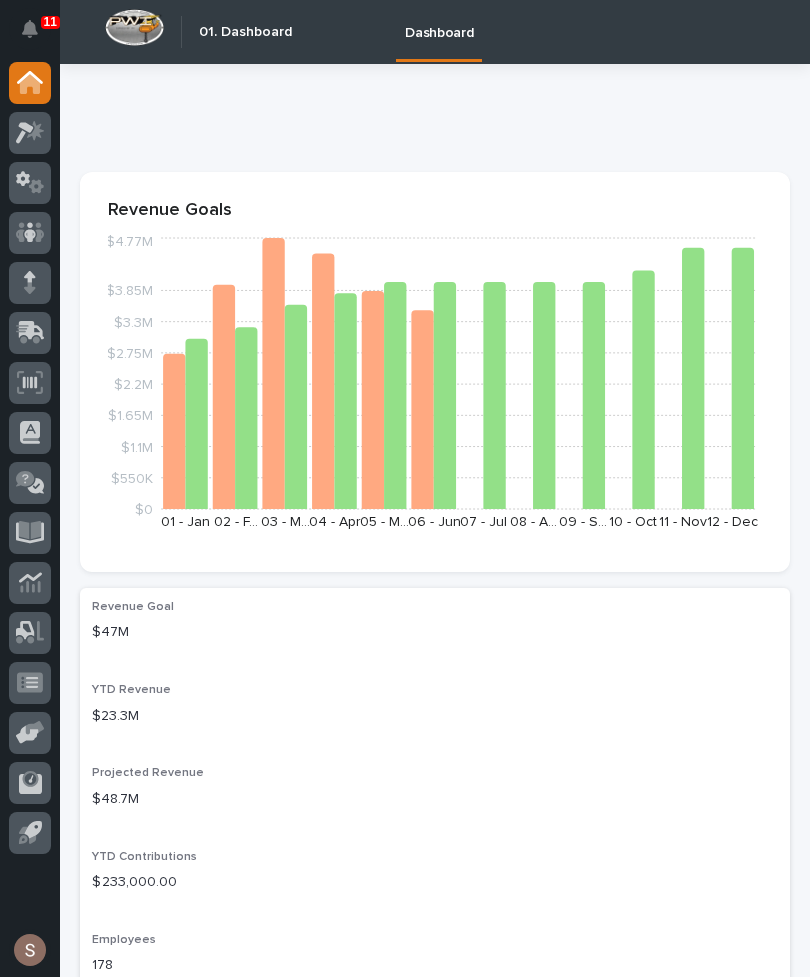 scroll, scrollTop: 0, scrollLeft: 0, axis: both 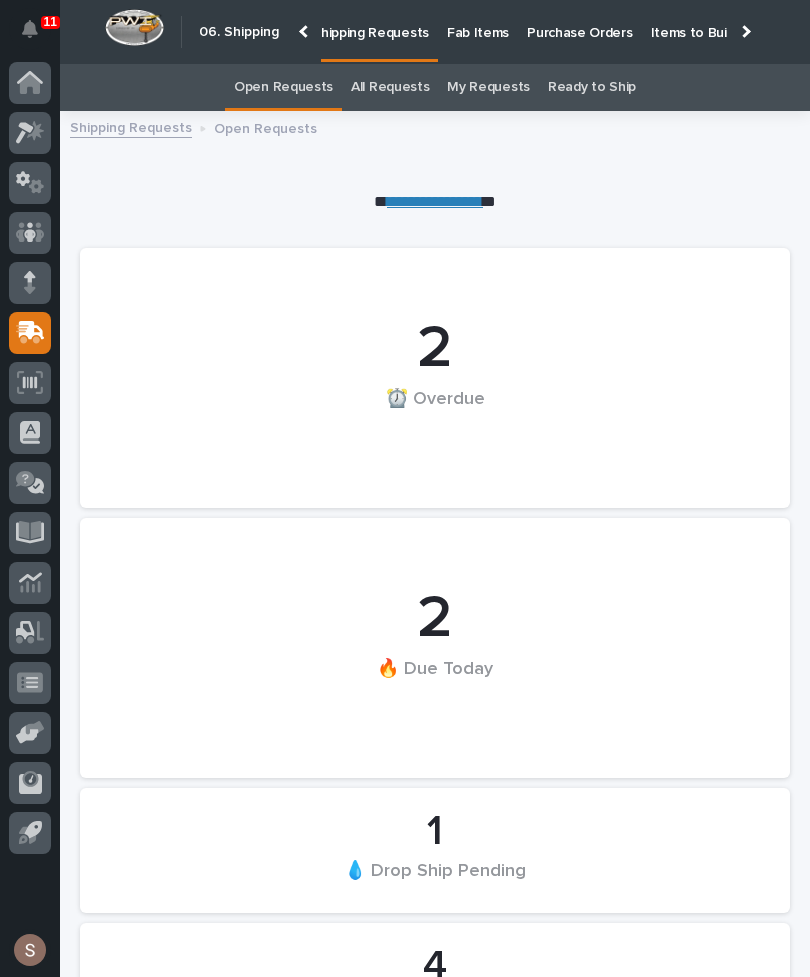 click on "Fab Items" at bounding box center [478, 21] 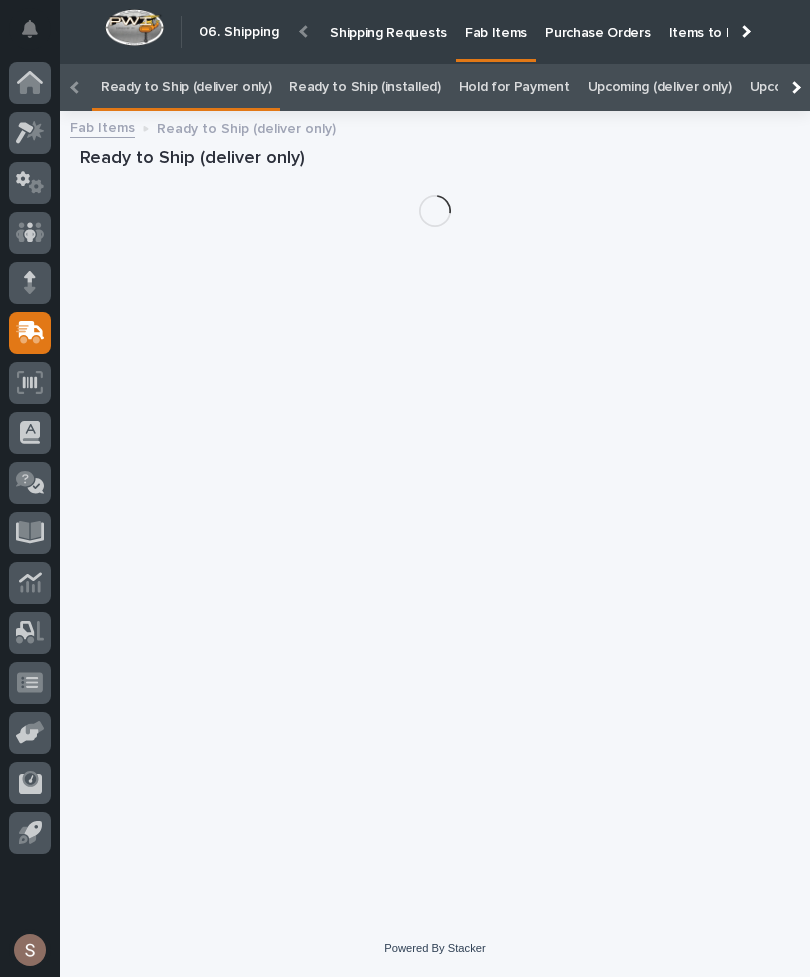 scroll, scrollTop: 0, scrollLeft: -30, axis: horizontal 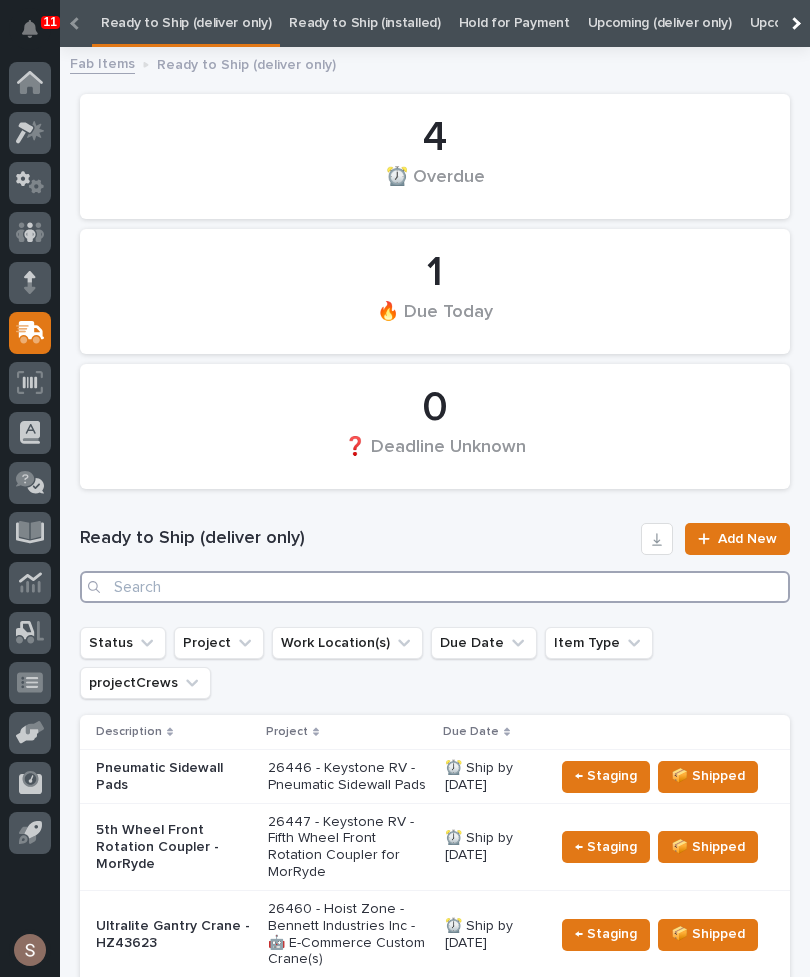 click at bounding box center [435, 587] 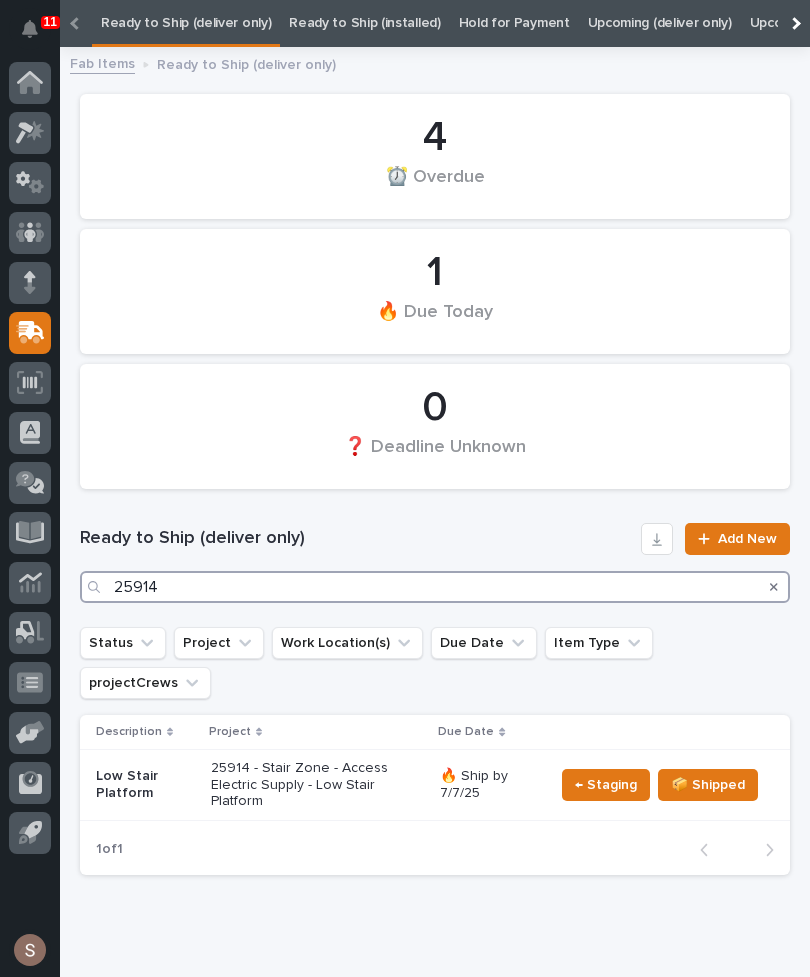 type on "25914" 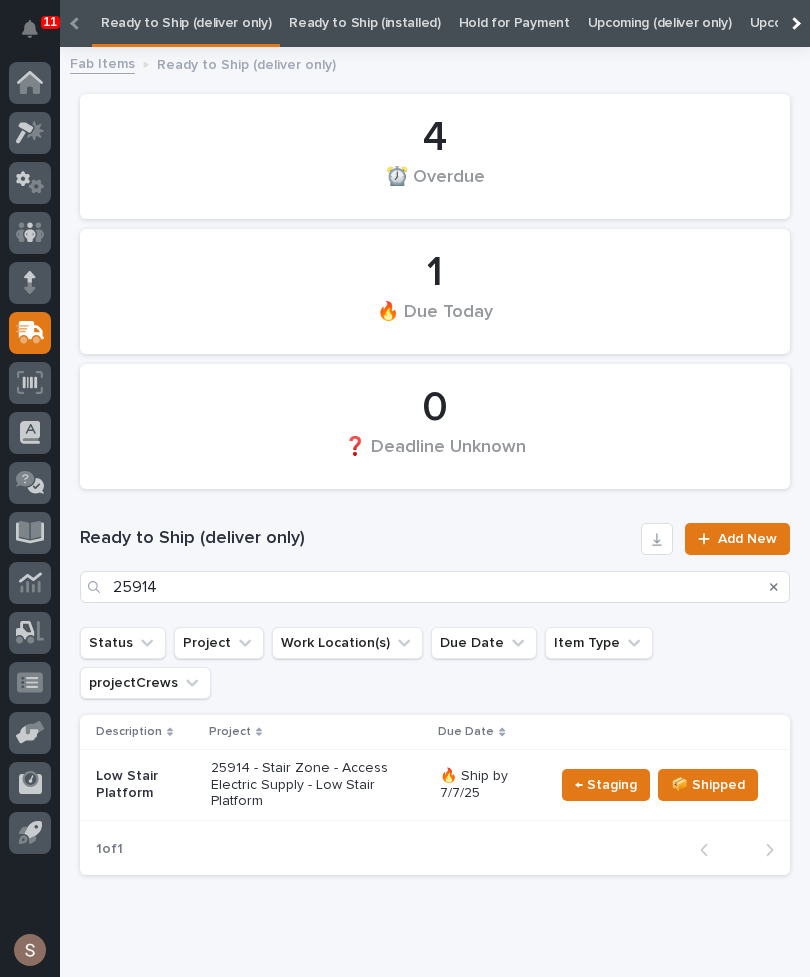 click on "0 ❓ Deadline Unknown [NUMBER] 🔥 Due Today 0 ❓ Deadline Unknown" at bounding box center (435, 291) 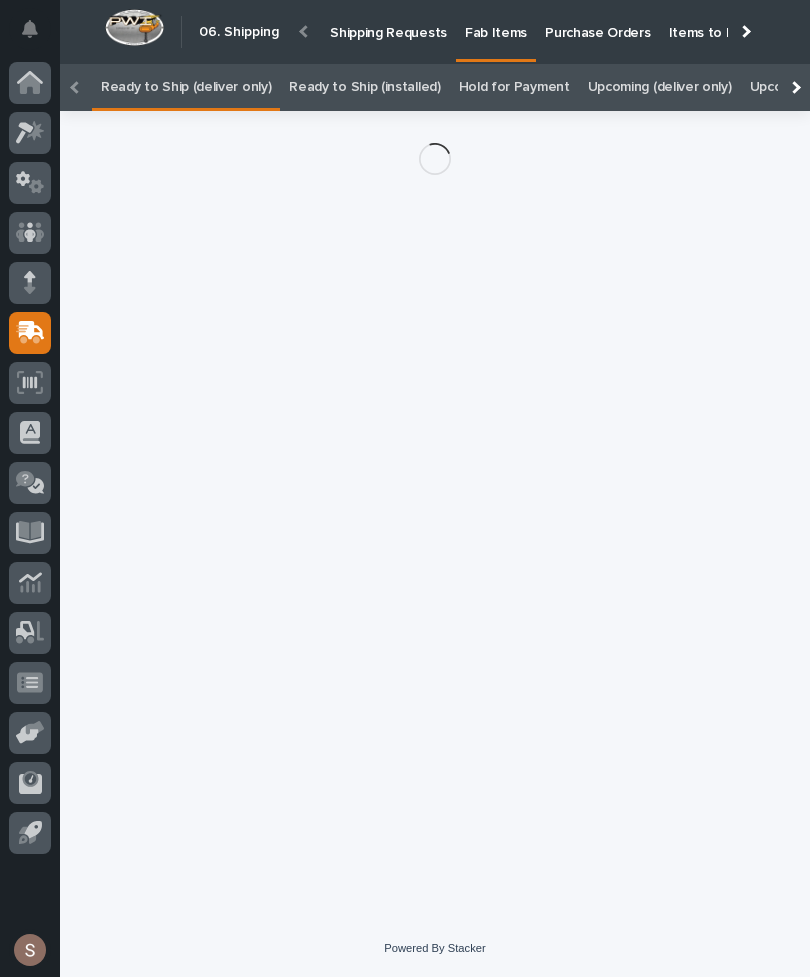 scroll, scrollTop: 0, scrollLeft: -93, axis: horizontal 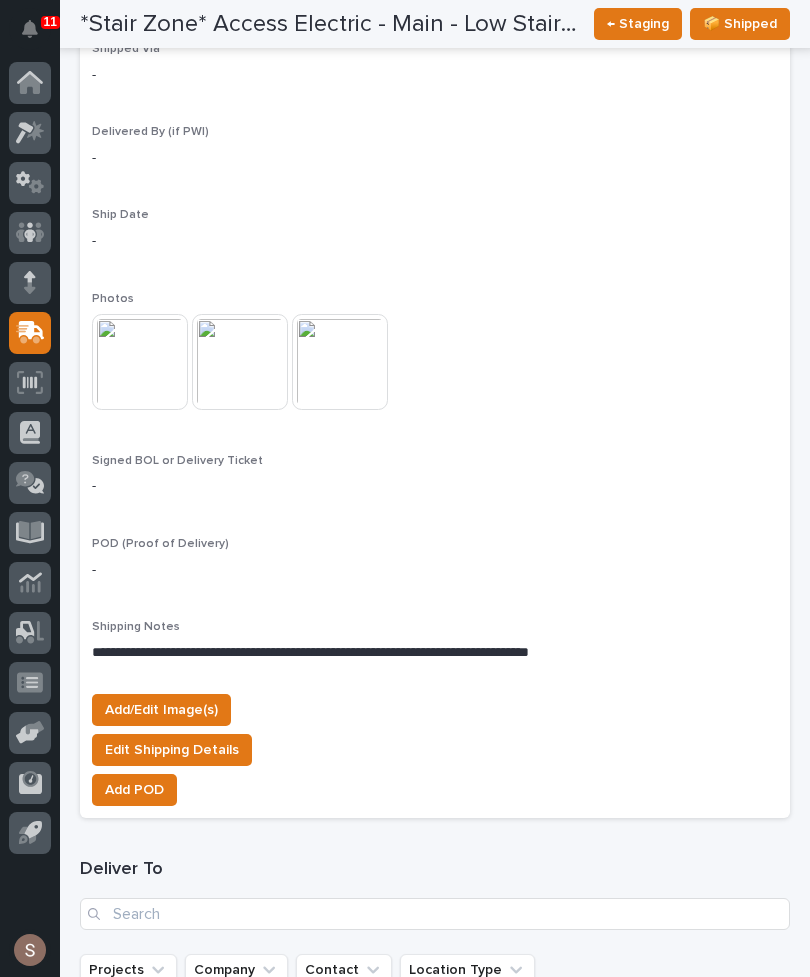 click on "Add/Edit Image(s)" at bounding box center (161, 710) 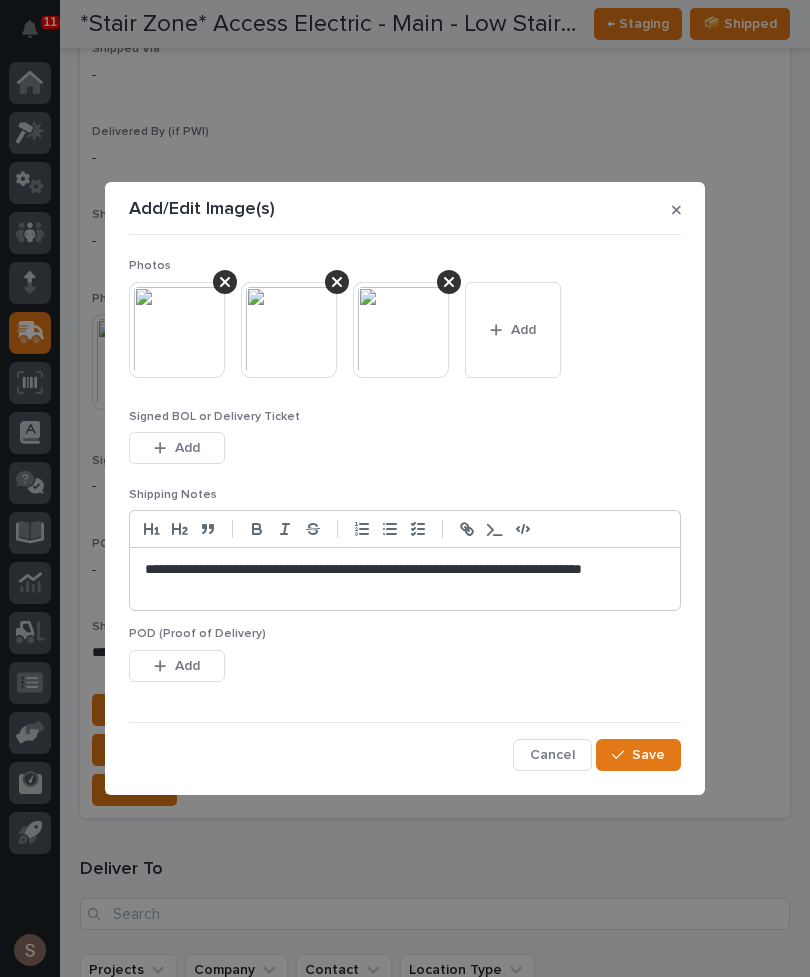 click on "Add" at bounding box center [513, 330] 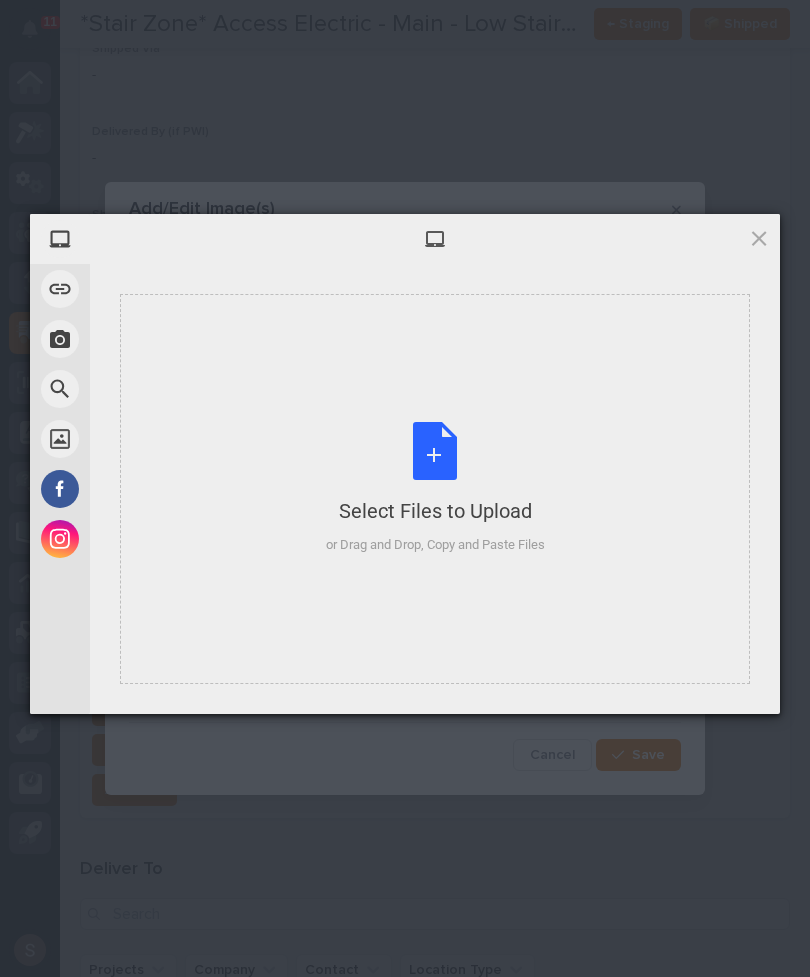 click on "Select Files to Upload
or Drag and Drop, Copy and Paste Files" at bounding box center [435, 488] 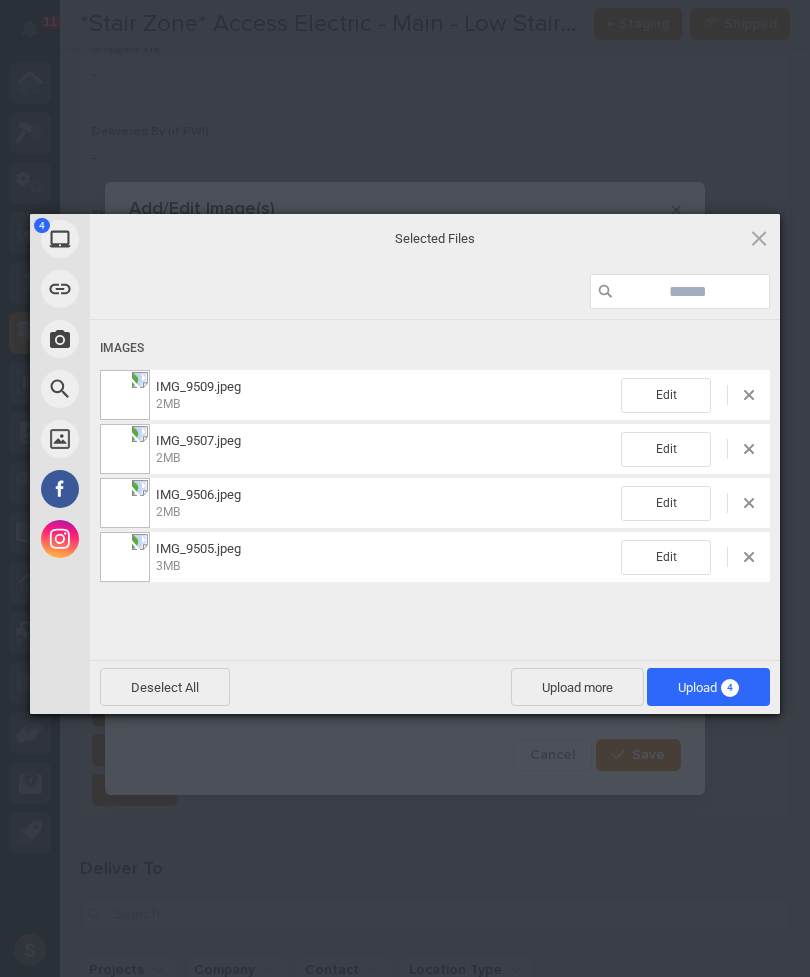 click on "Upload more" at bounding box center (577, 687) 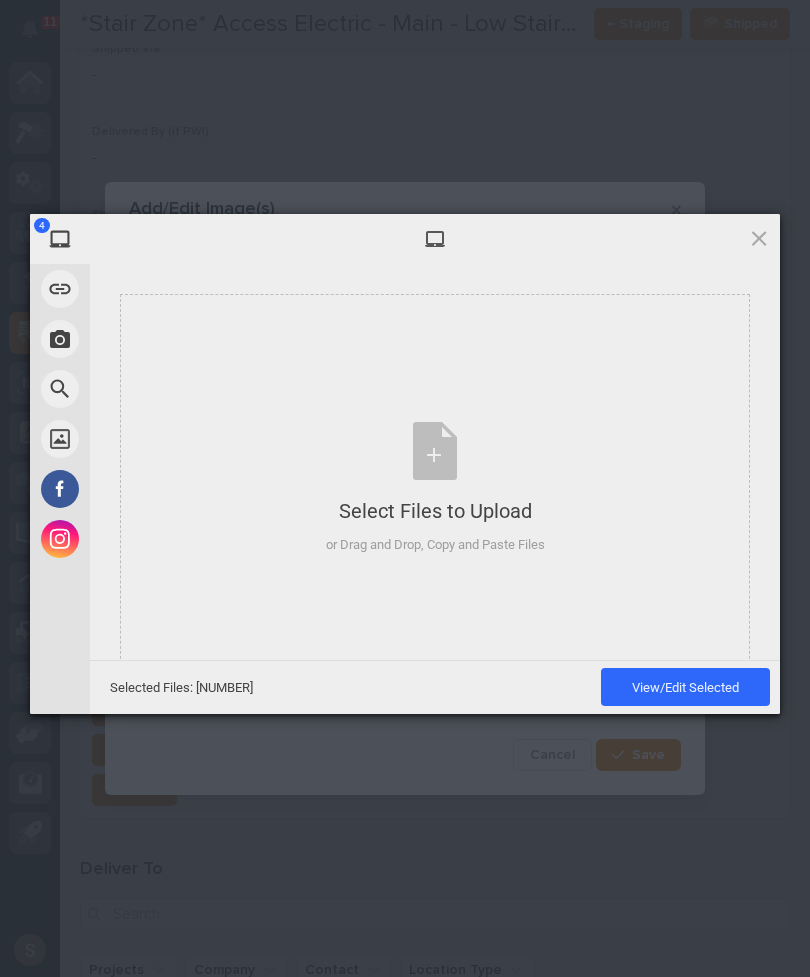 click on "Select Files to Upload
or Drag and Drop, Copy and Paste Files" at bounding box center (435, 488) 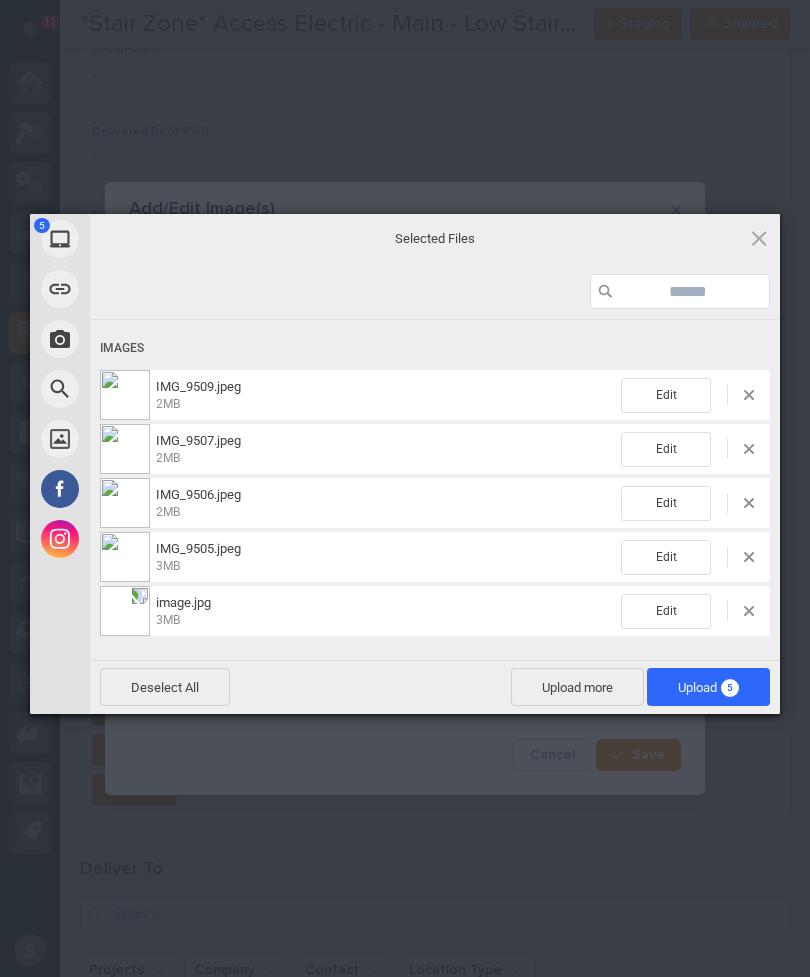 click on "Upload
5" at bounding box center [708, 687] 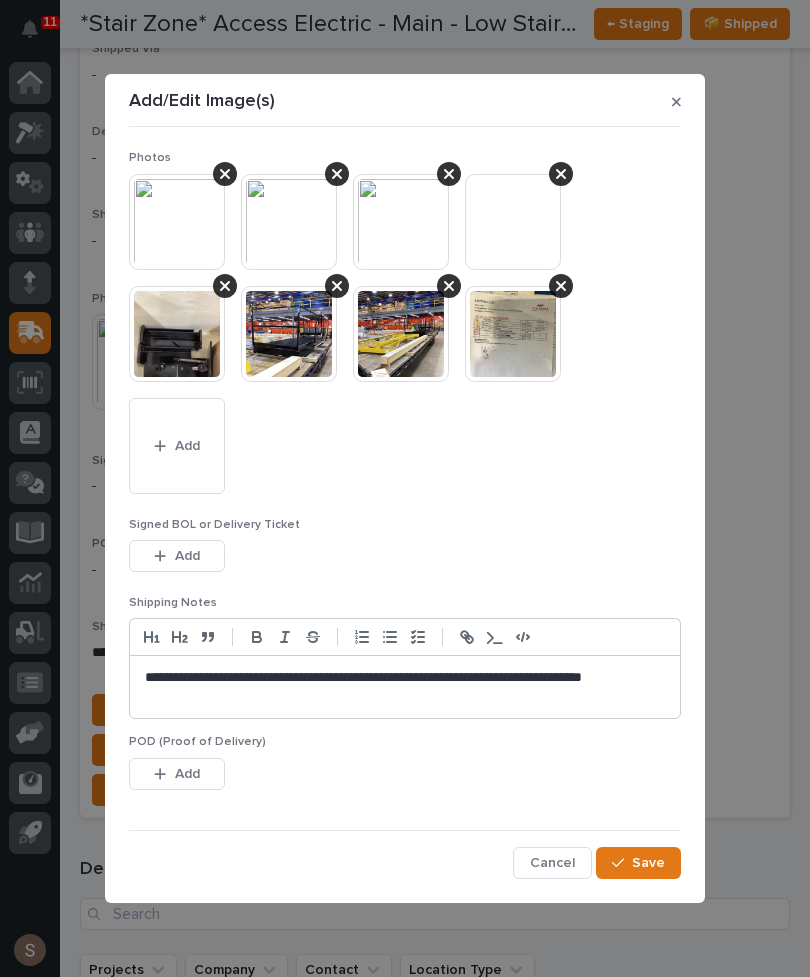 click on "Add" at bounding box center (187, 556) 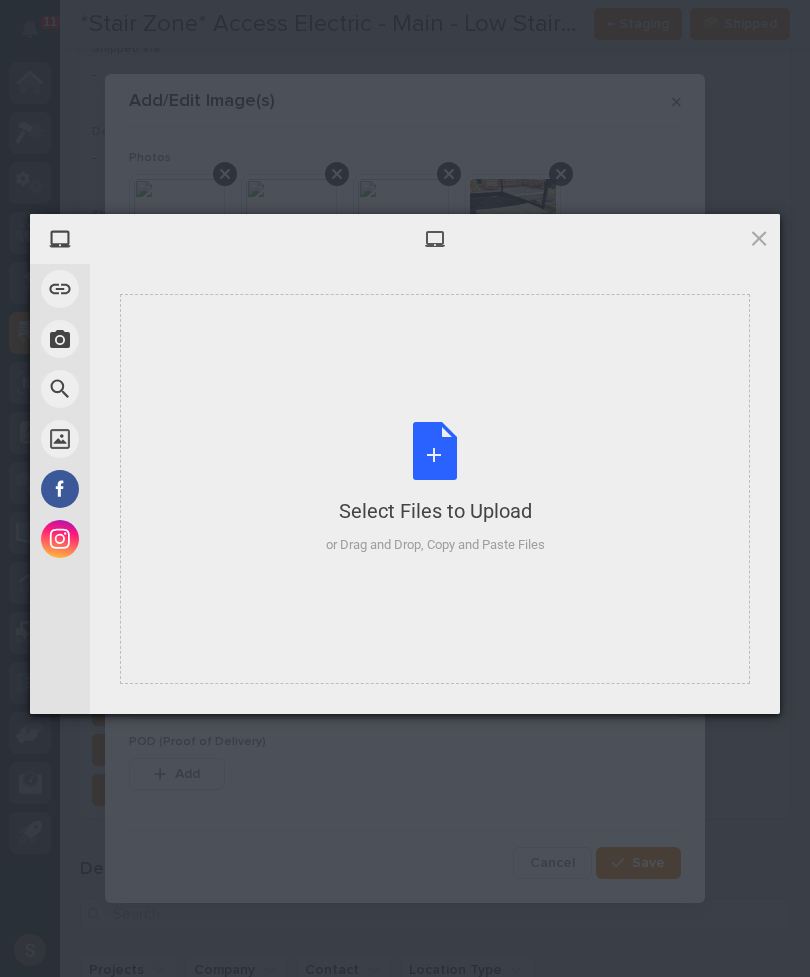 click on "Select Files to Upload
or Drag and Drop, Copy and Paste Files" at bounding box center (435, 488) 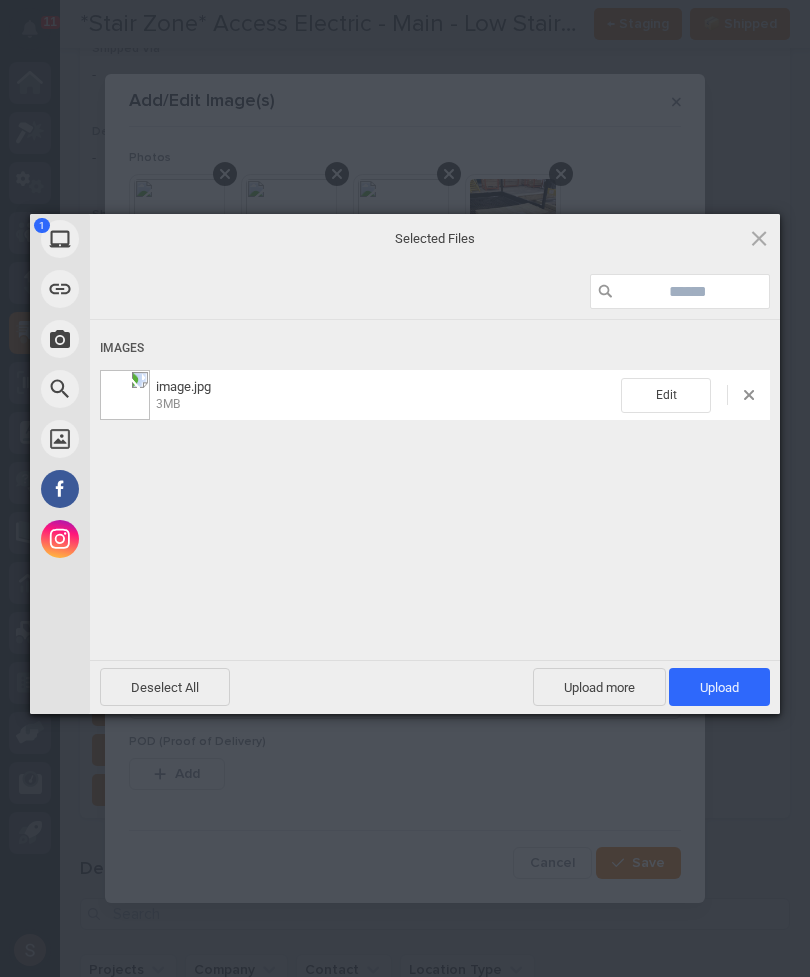 click on "Upload
1" at bounding box center (719, 687) 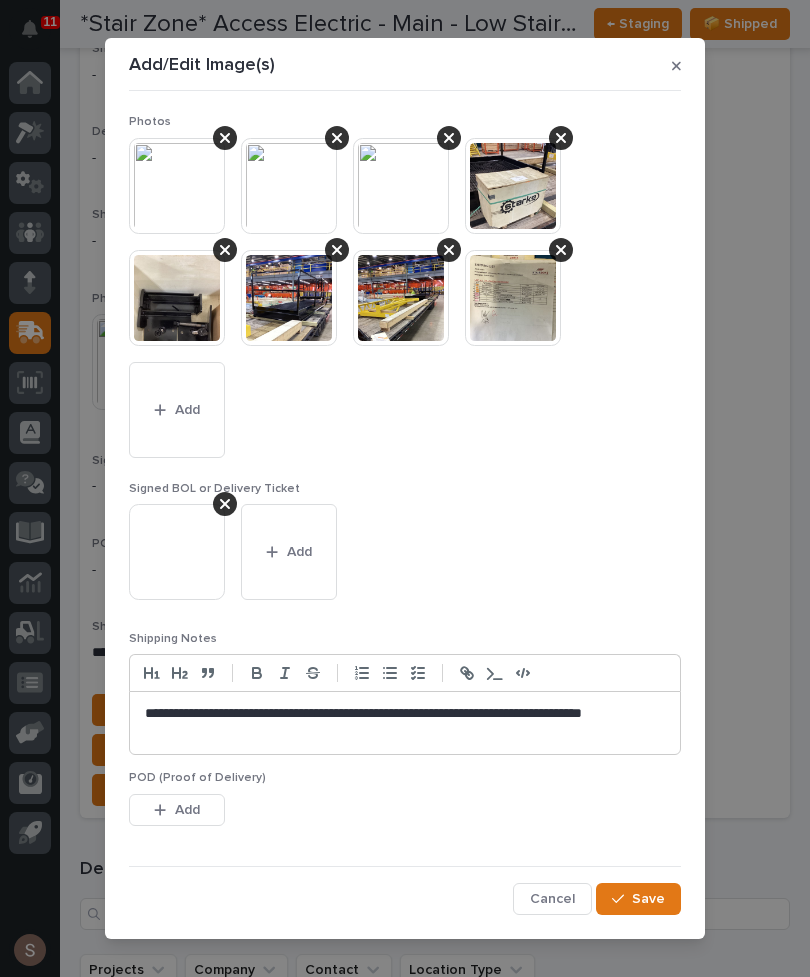 click at bounding box center [289, 298] 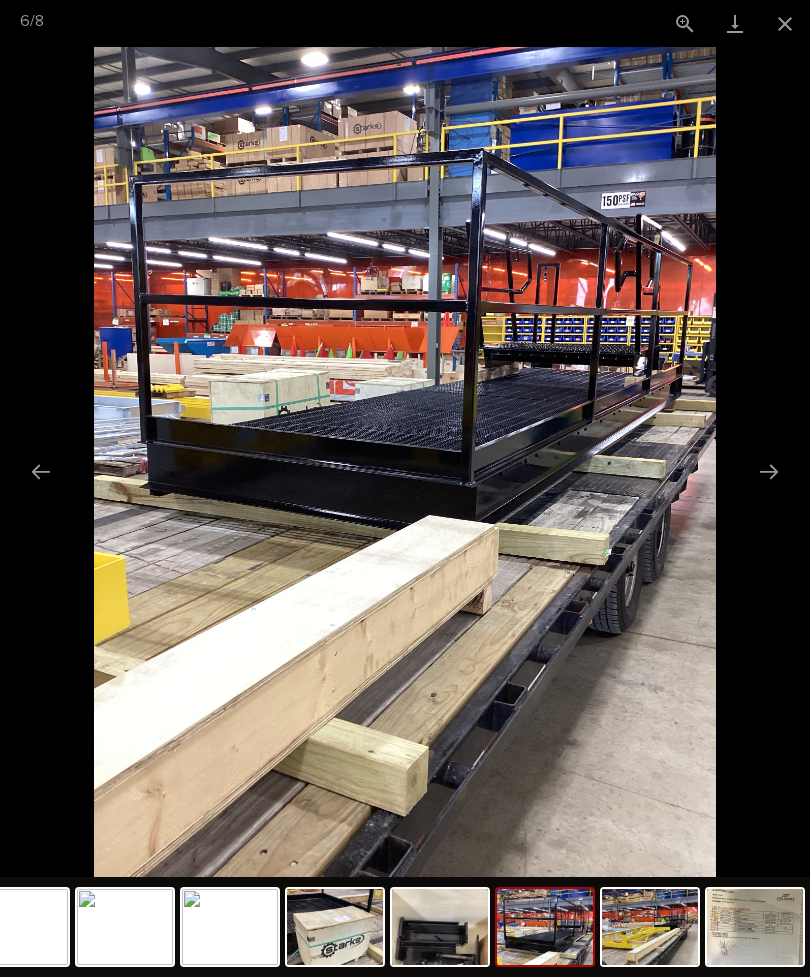 click at bounding box center [785, 23] 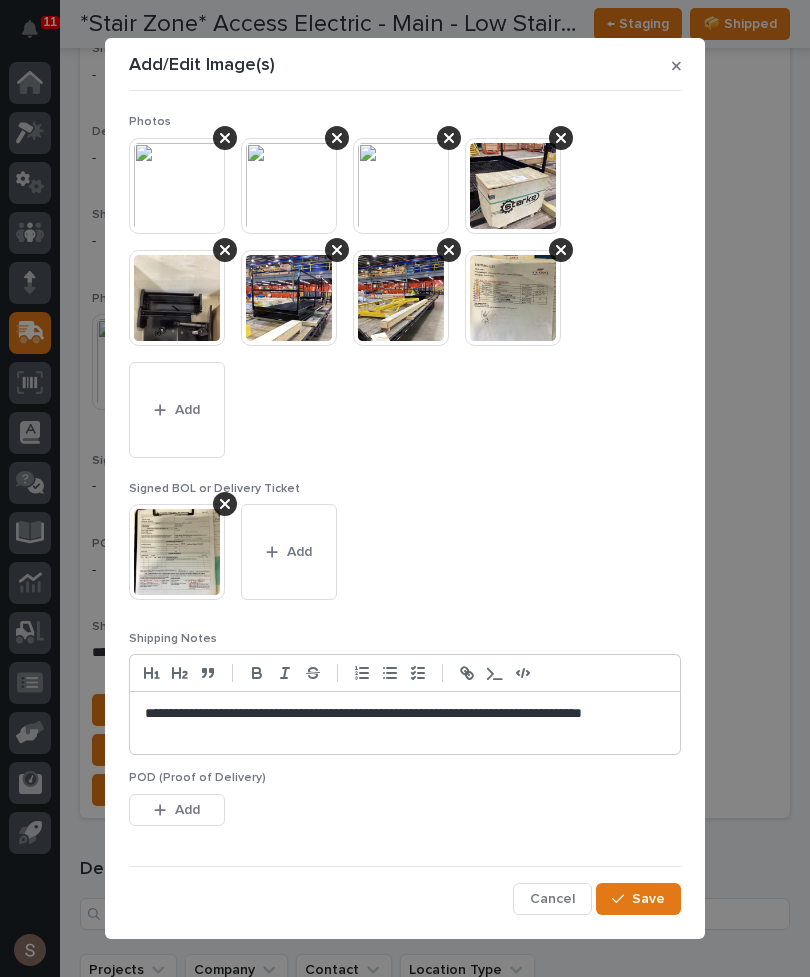 click on "Save" at bounding box center [638, 899] 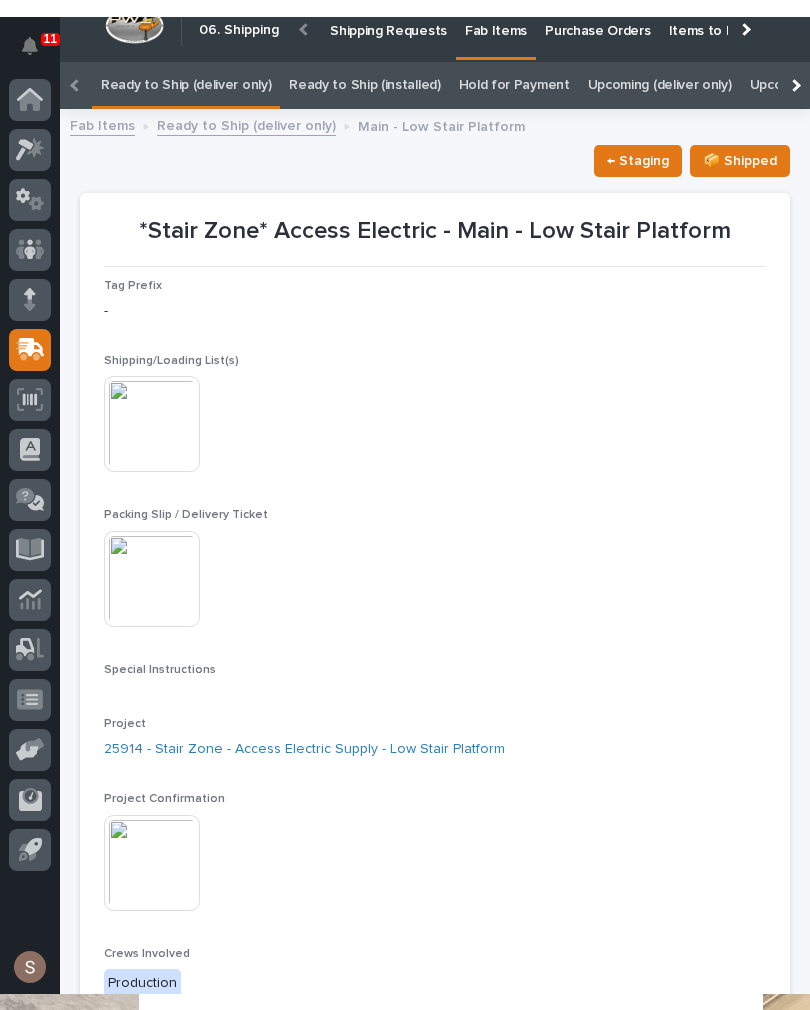 scroll, scrollTop: 18, scrollLeft: 0, axis: vertical 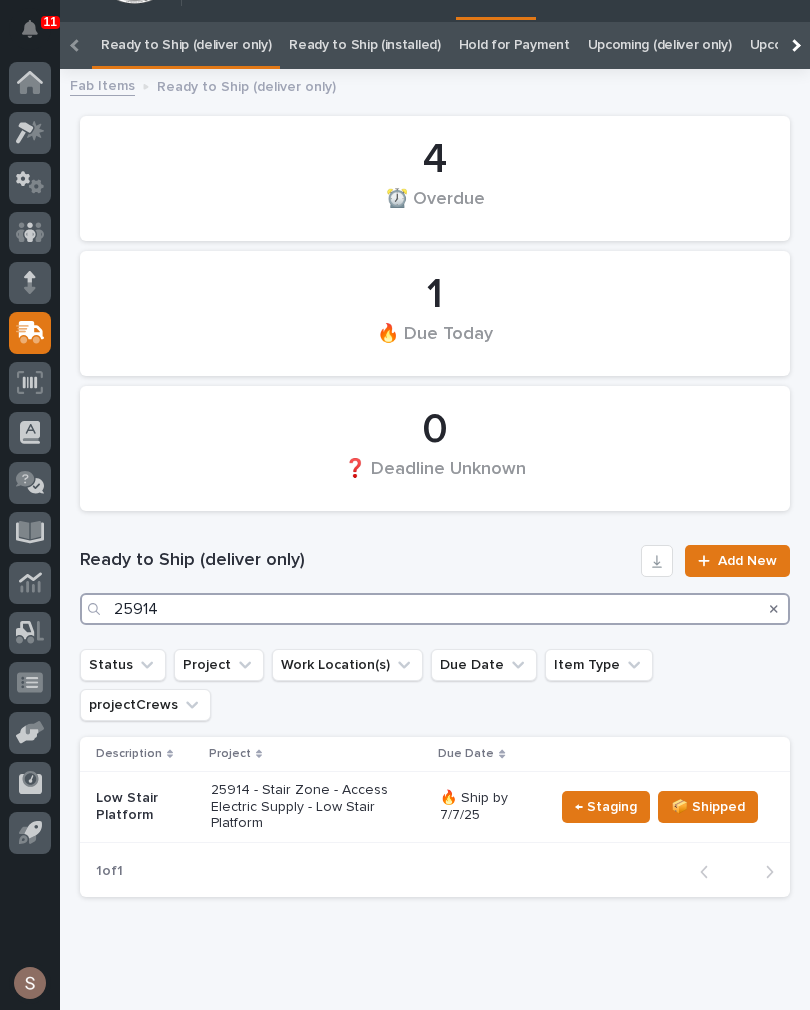 click on "25914" at bounding box center [435, 609] 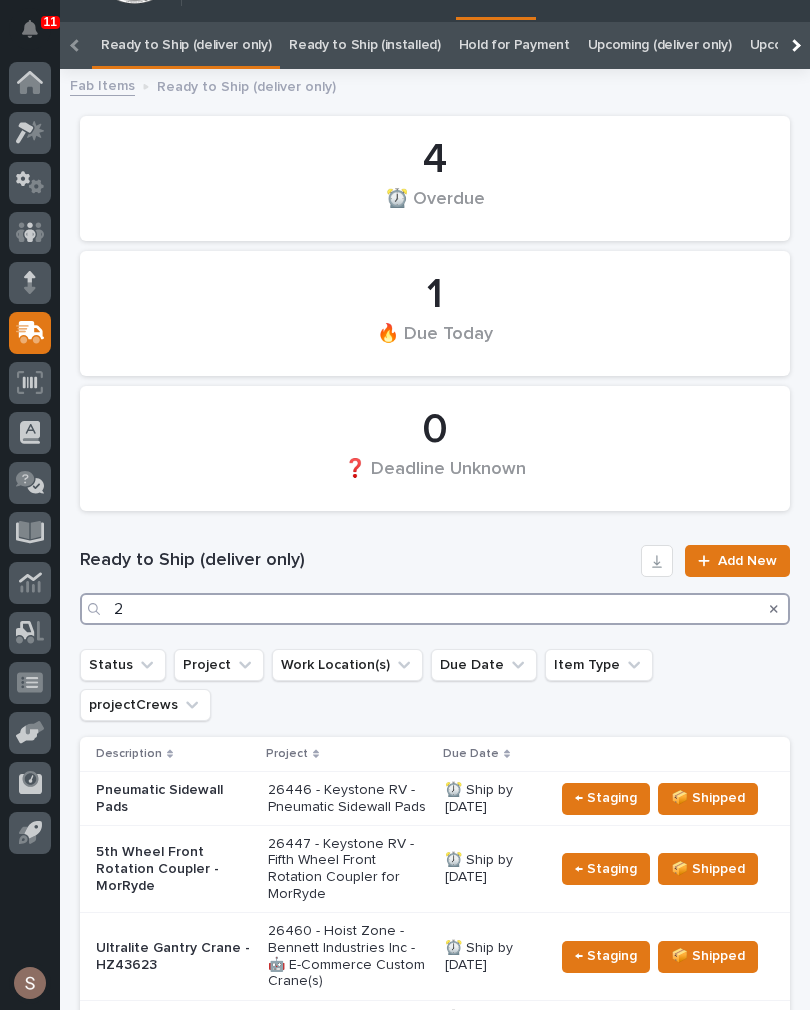 scroll, scrollTop: 0, scrollLeft: 0, axis: both 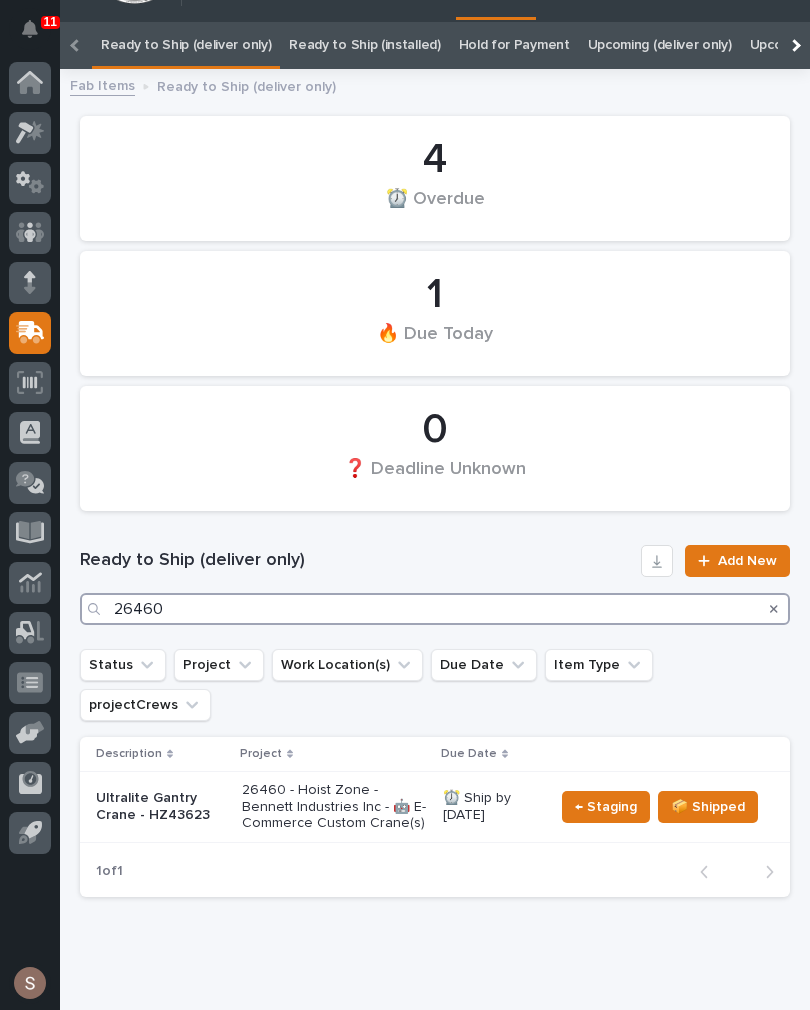 type on "26460" 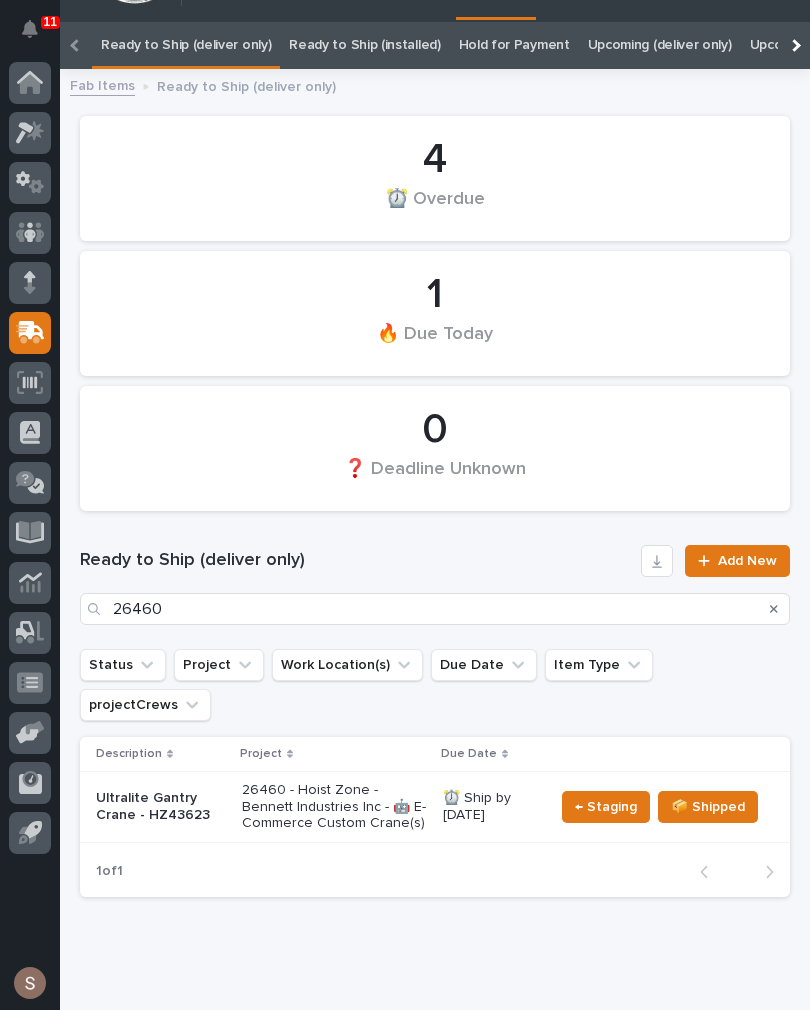 click on "0 ❓ Deadline Unknown" at bounding box center (435, 178) 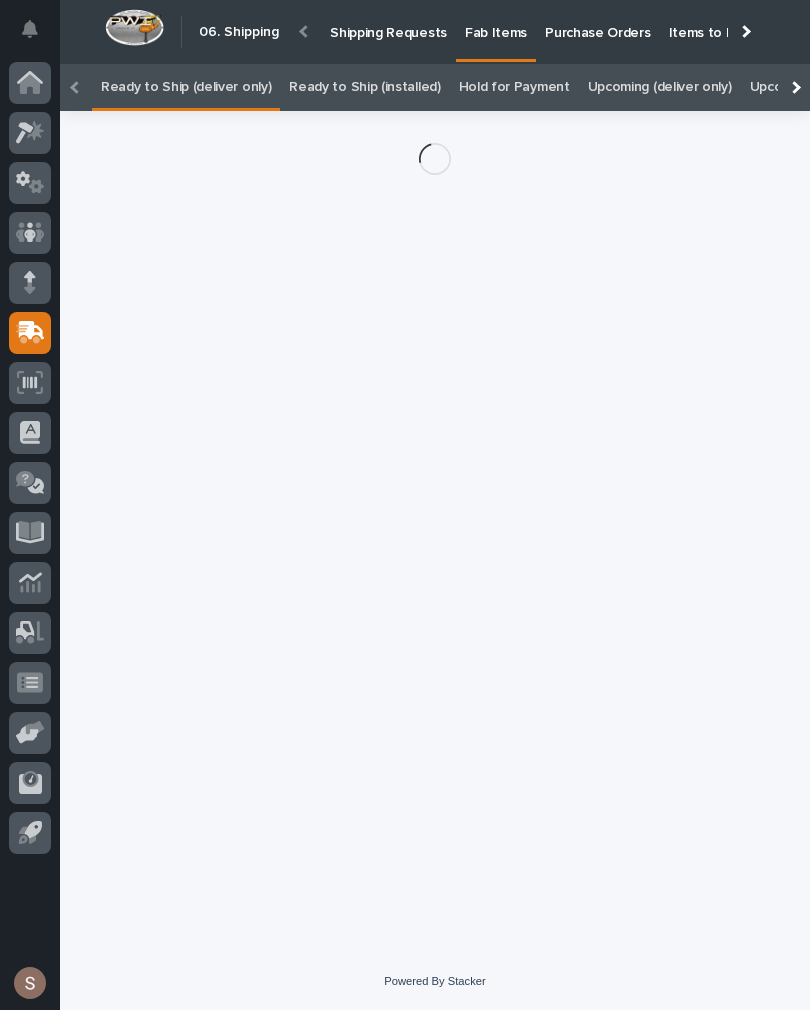 scroll, scrollTop: 29, scrollLeft: 0, axis: vertical 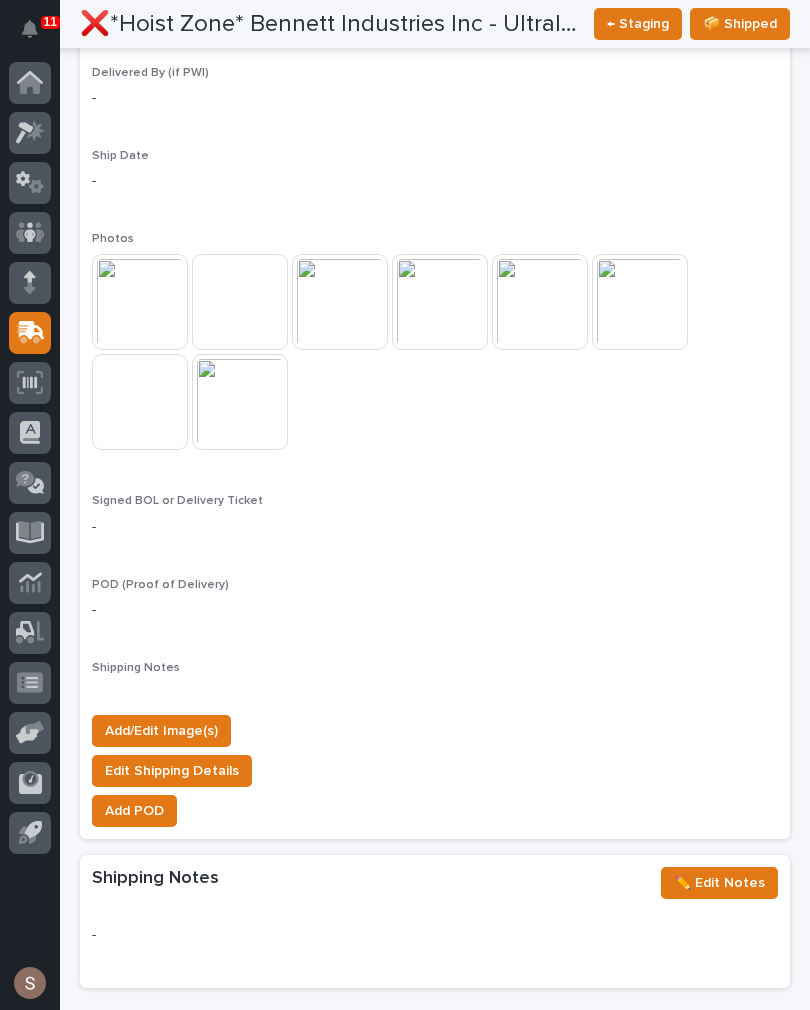 click on "Add/Edit Image(s)" at bounding box center [161, 731] 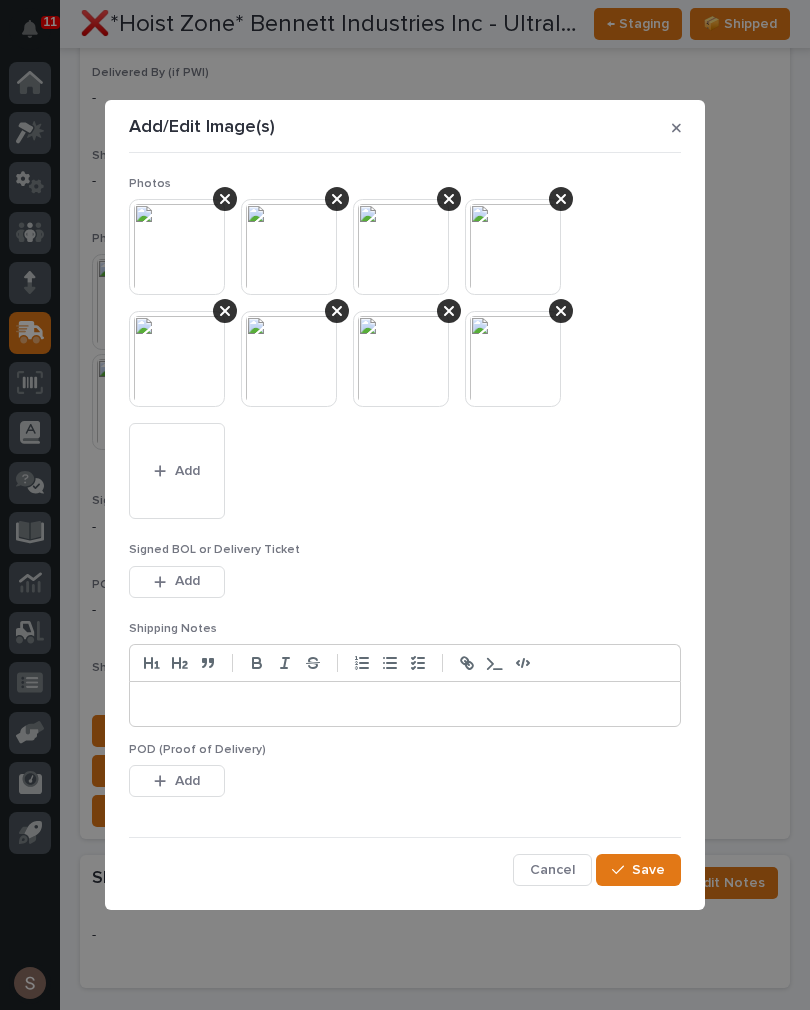 click on "Add" at bounding box center (177, 471) 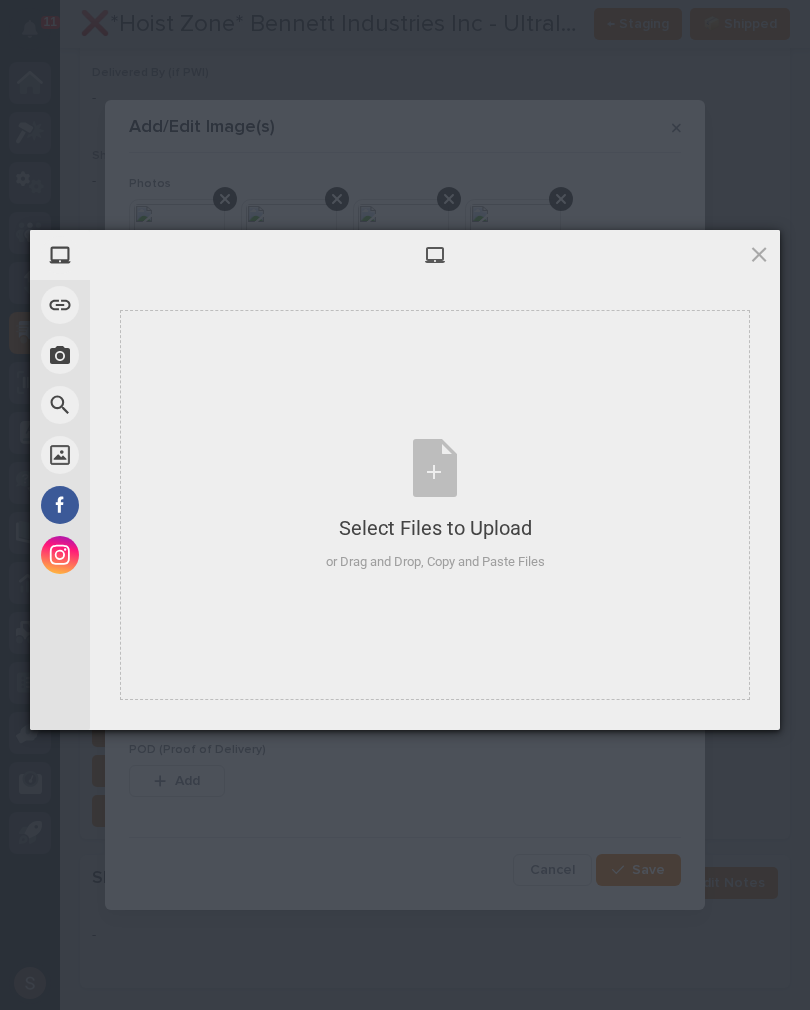 click on "Select Files to Upload
or Drag and Drop, Copy and Paste Files" at bounding box center [435, 505] 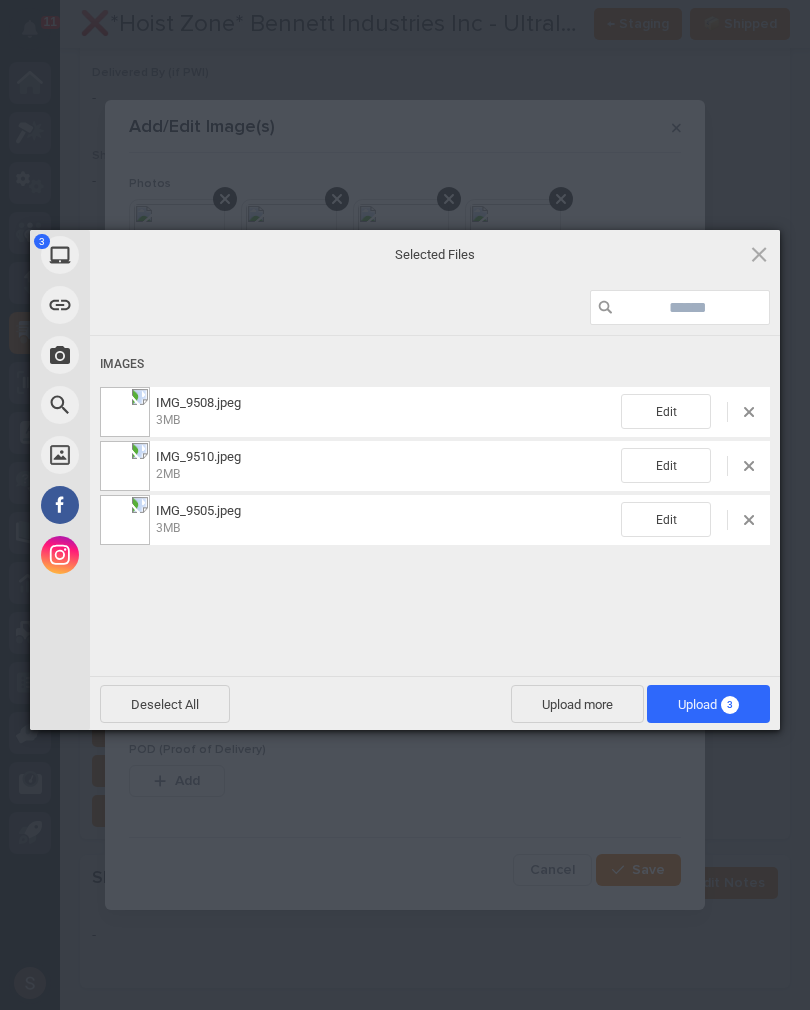 click on "Upload more" at bounding box center (577, 704) 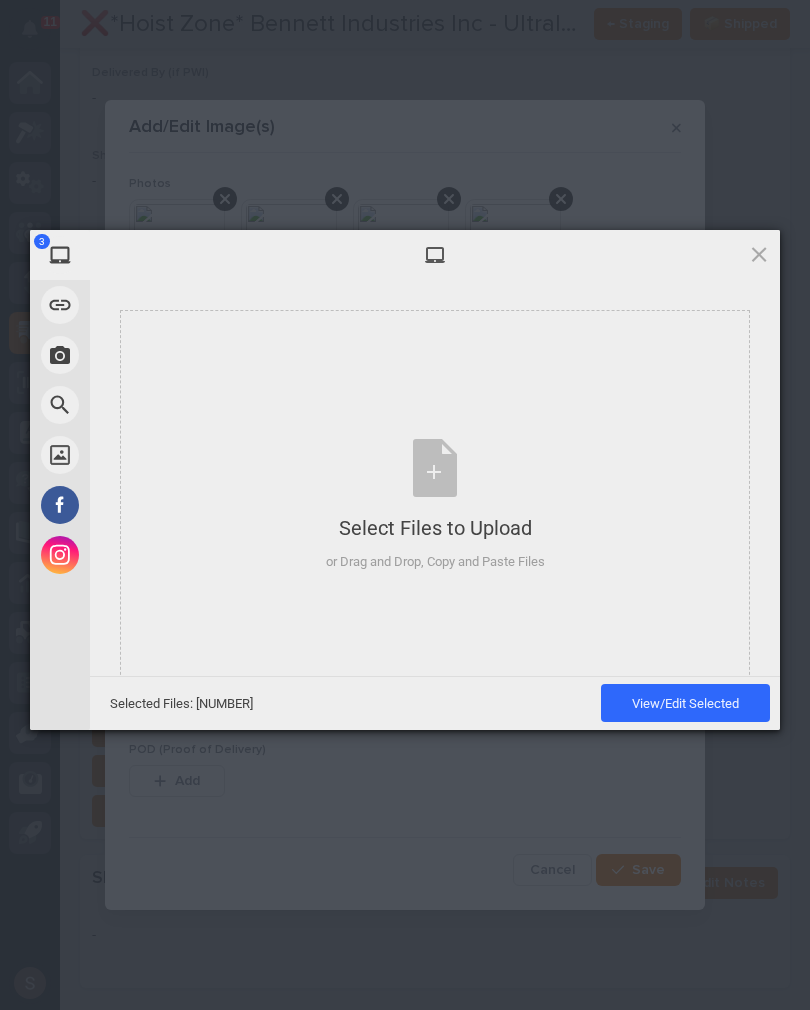 click on "Select Files to Upload
or Drag and Drop, Copy and Paste Files" at bounding box center [435, 505] 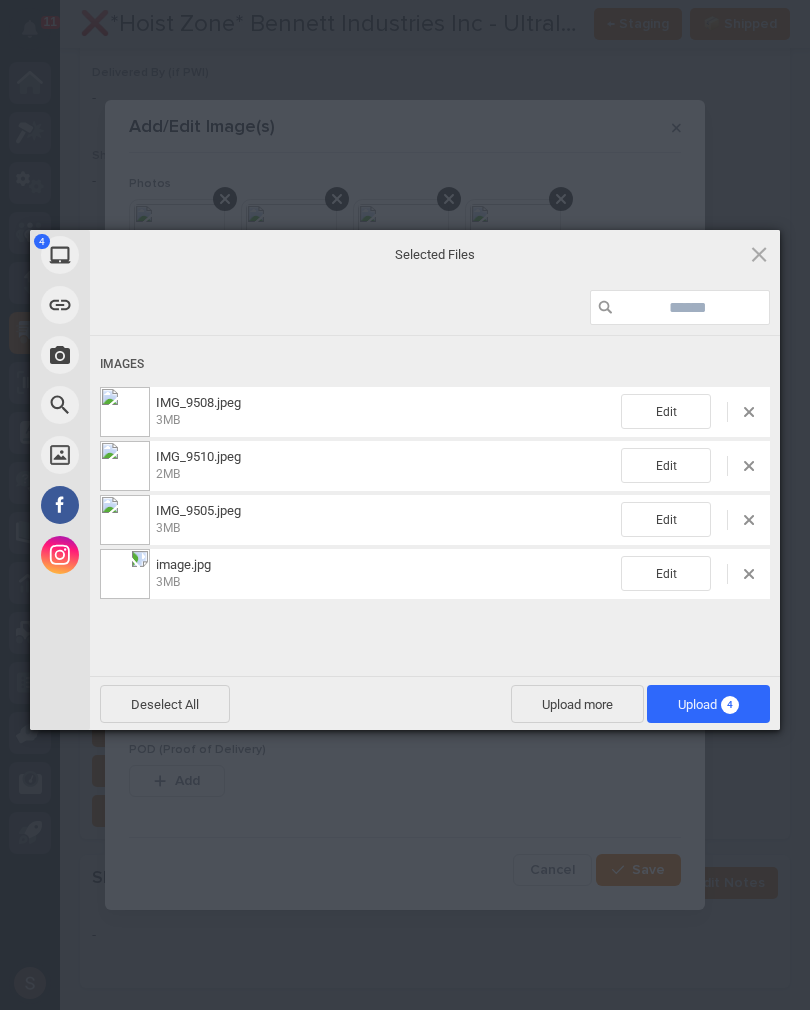 click on "Upload [NUMBER]" at bounding box center (708, 704) 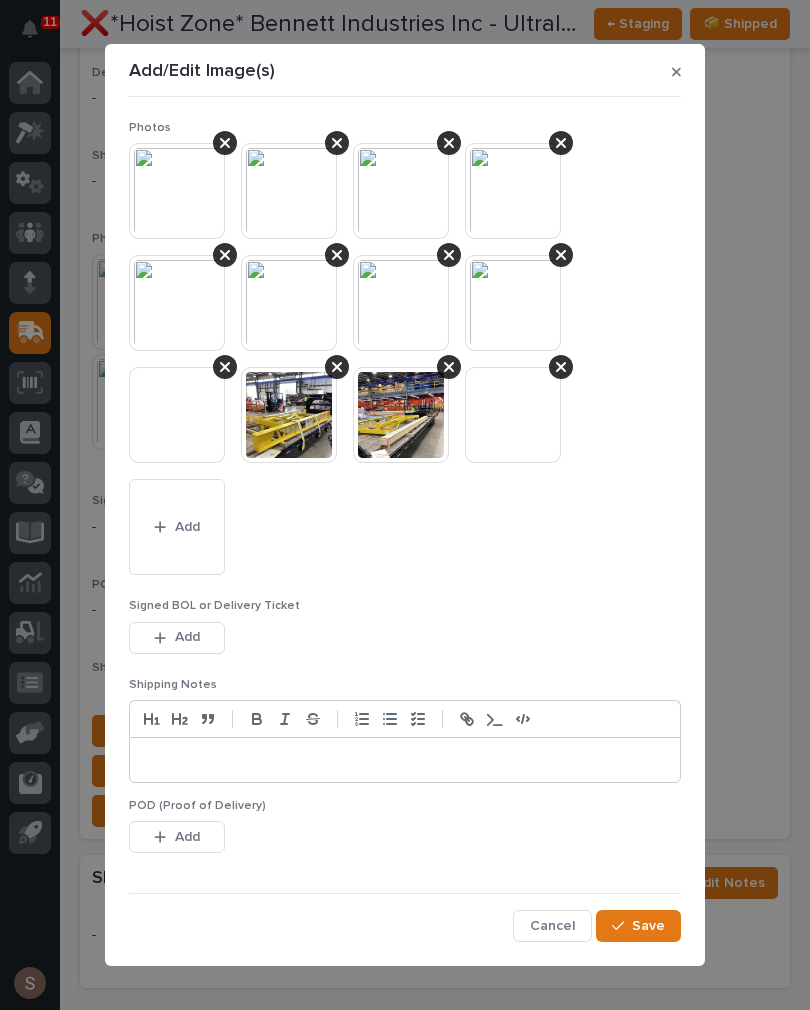 click at bounding box center (164, 638) 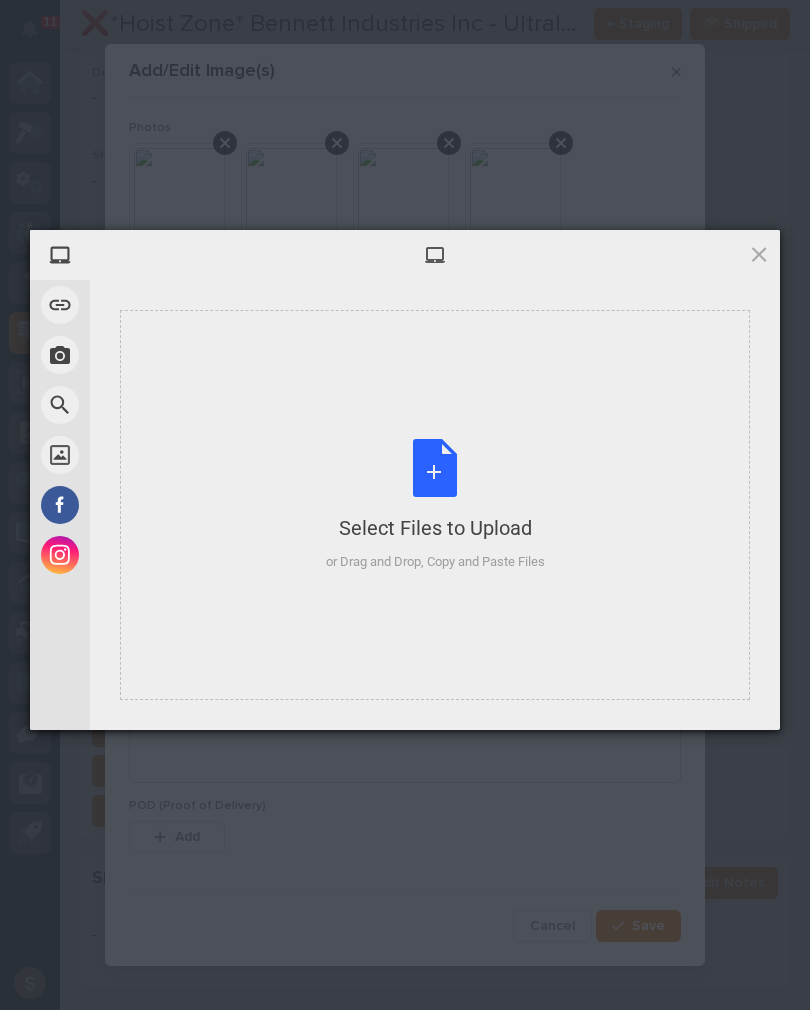 click on "Select Files to Upload
or Drag and Drop, Copy and Paste Files" at bounding box center (435, 505) 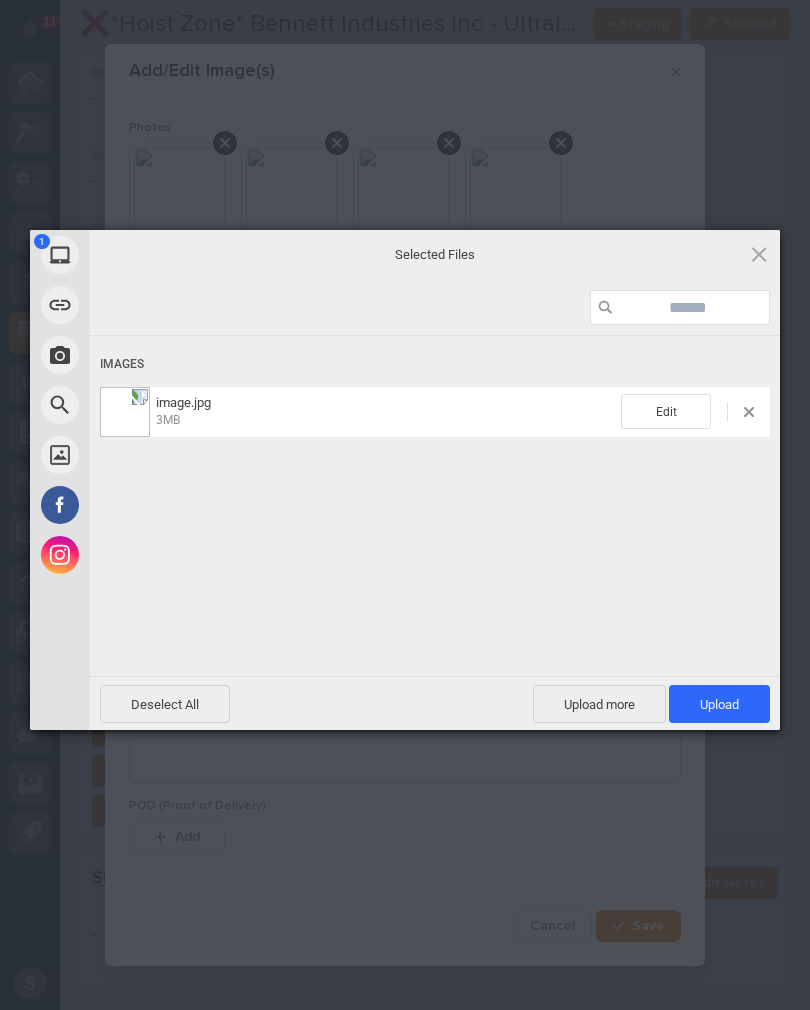 click on "Upload
1" at bounding box center [719, 704] 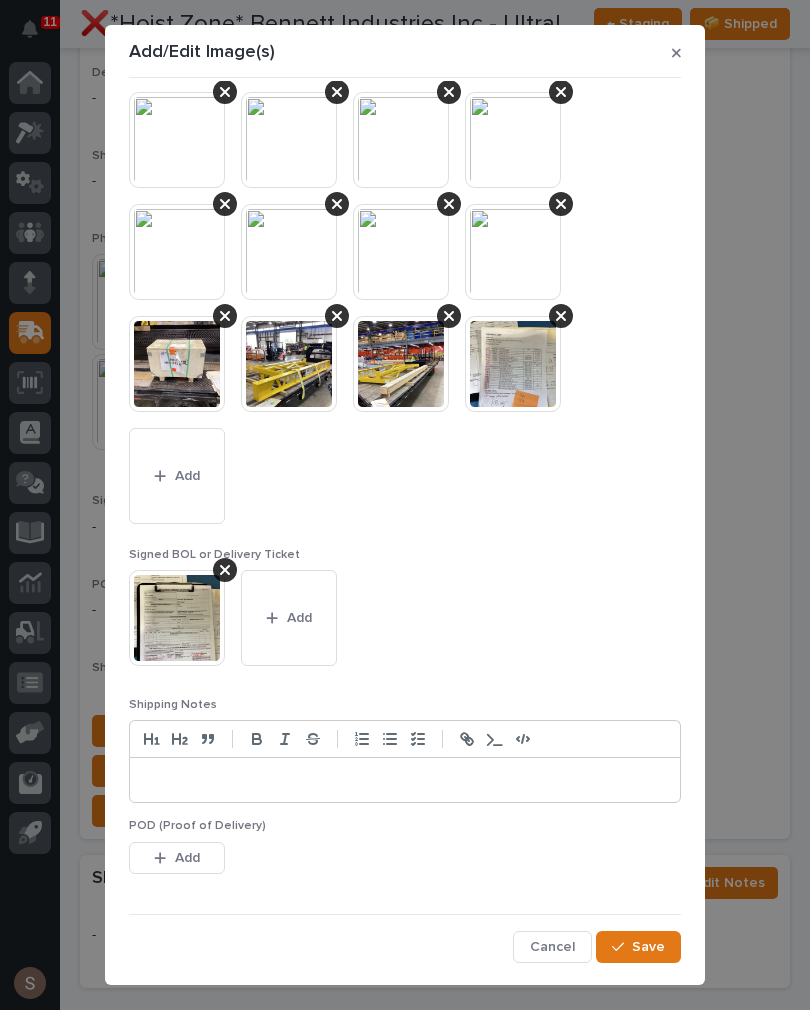 click on "Save" at bounding box center [638, 947] 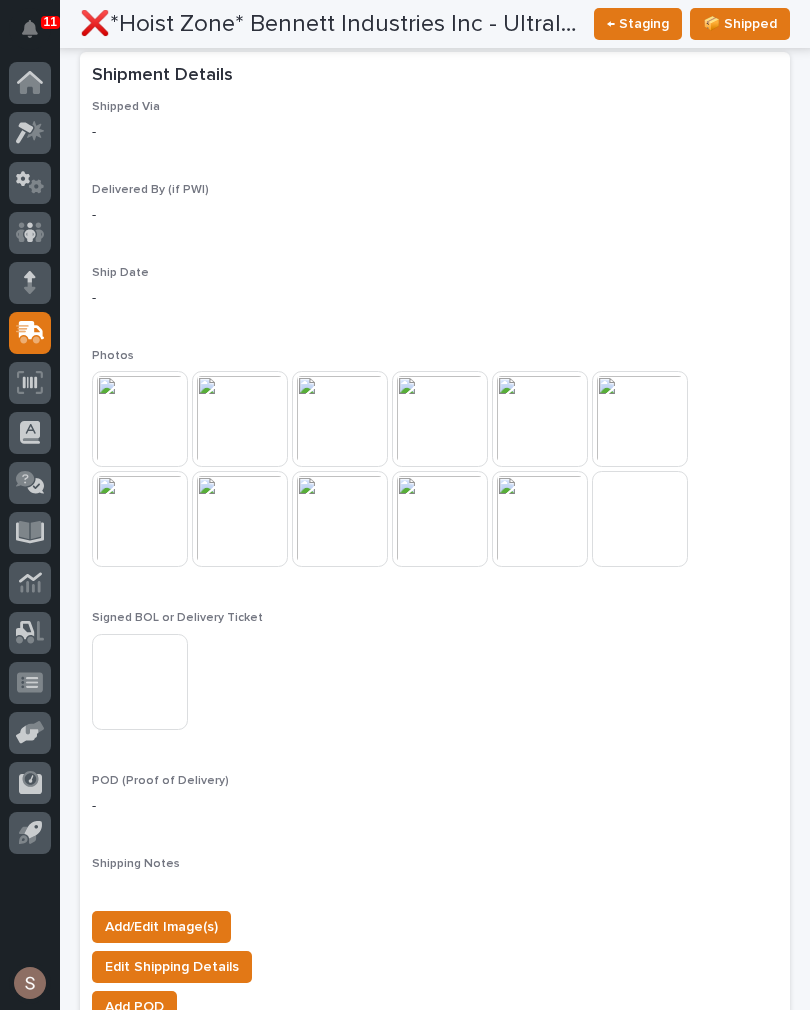 scroll, scrollTop: 1585, scrollLeft: 0, axis: vertical 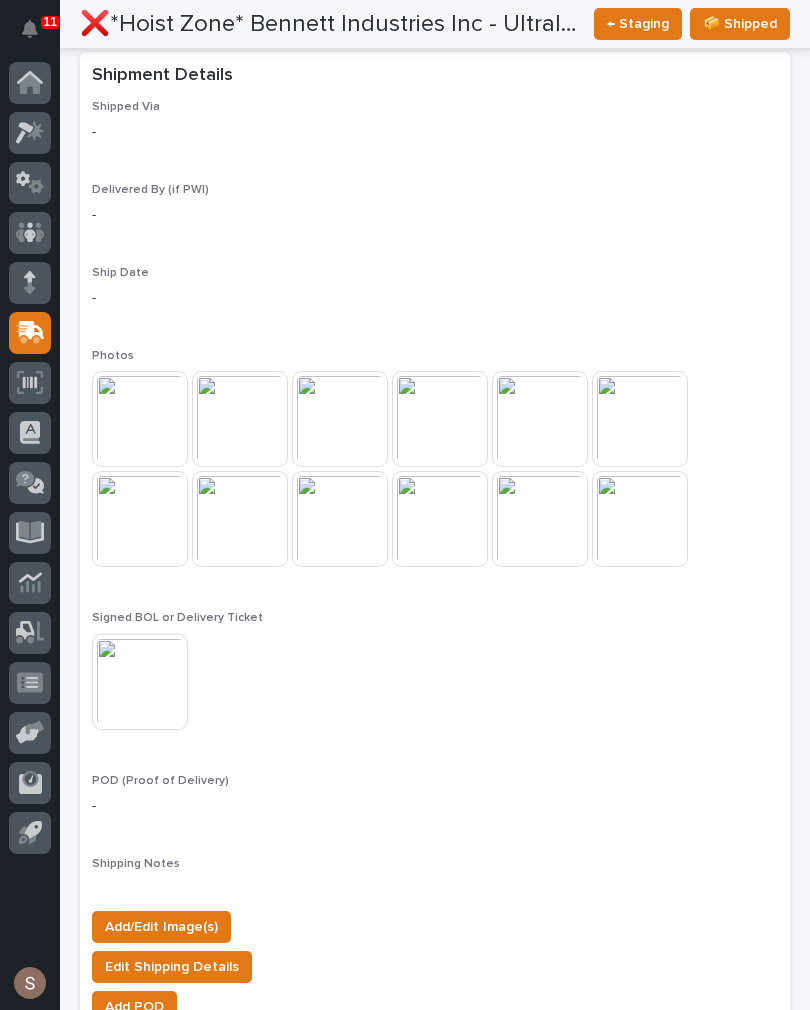 click at bounding box center (240, 519) 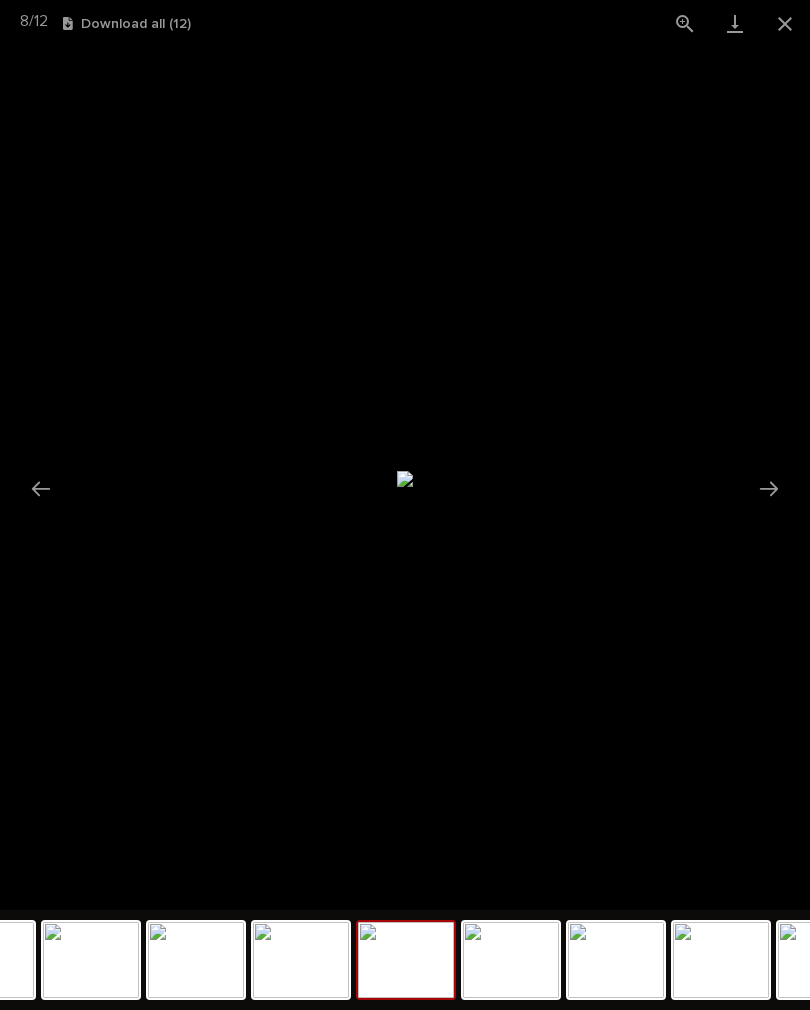 click at bounding box center [769, 488] 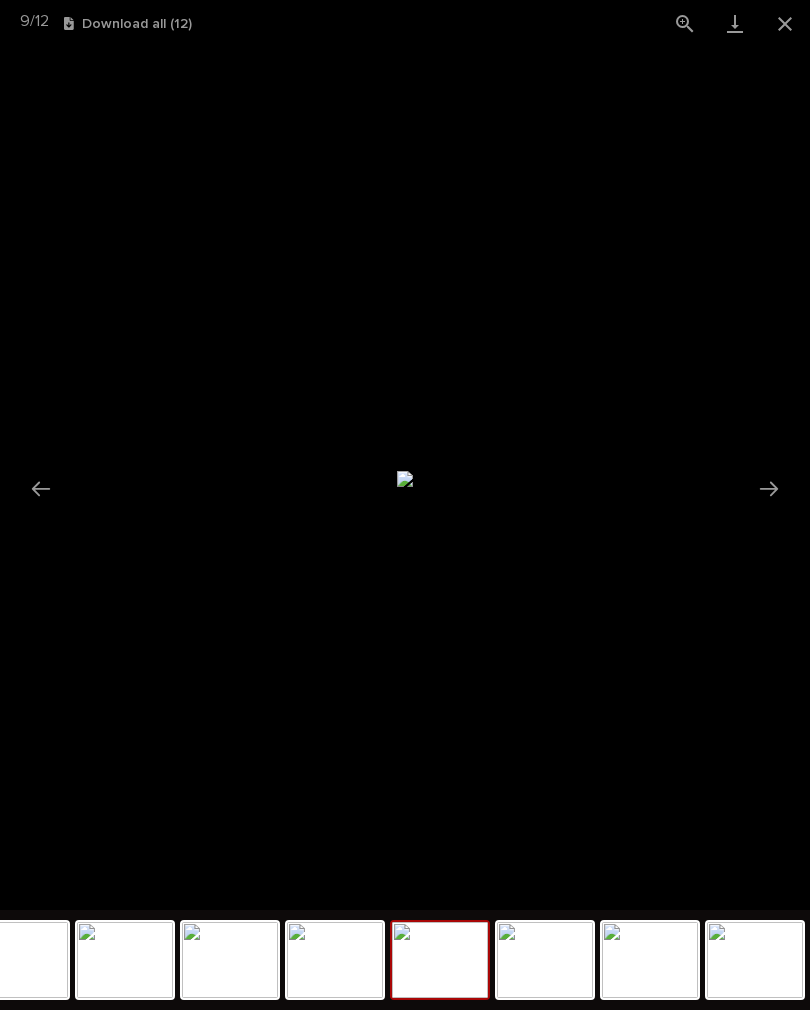 click at bounding box center [785, 23] 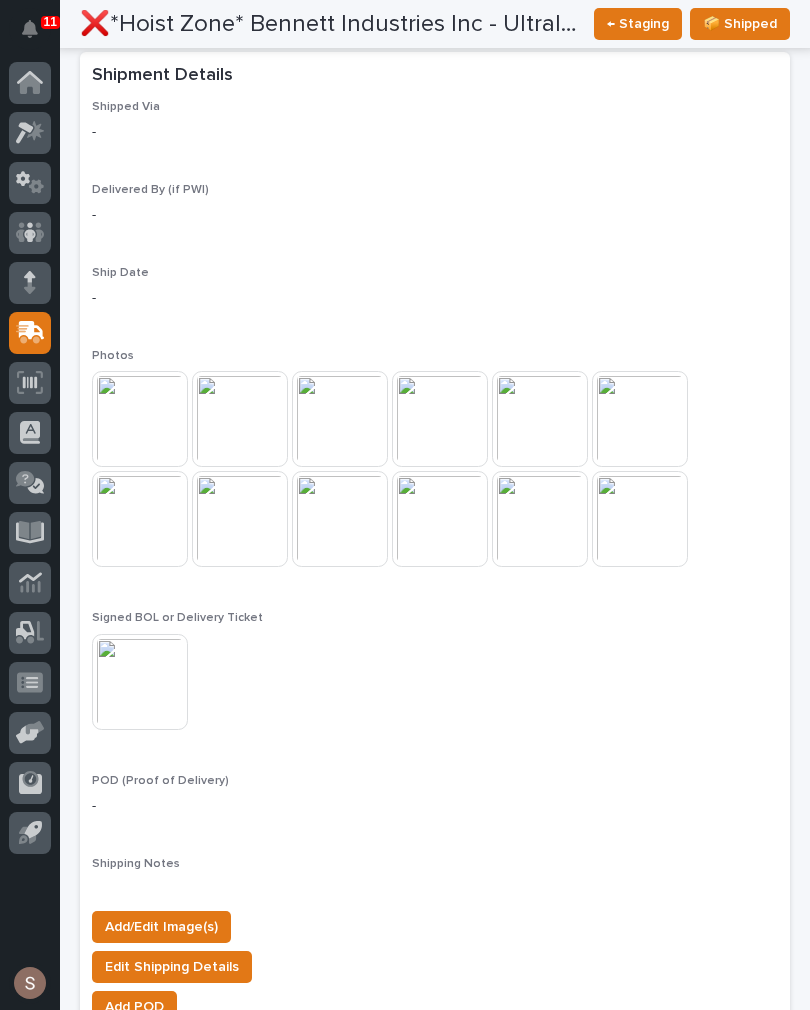 click at bounding box center [640, 419] 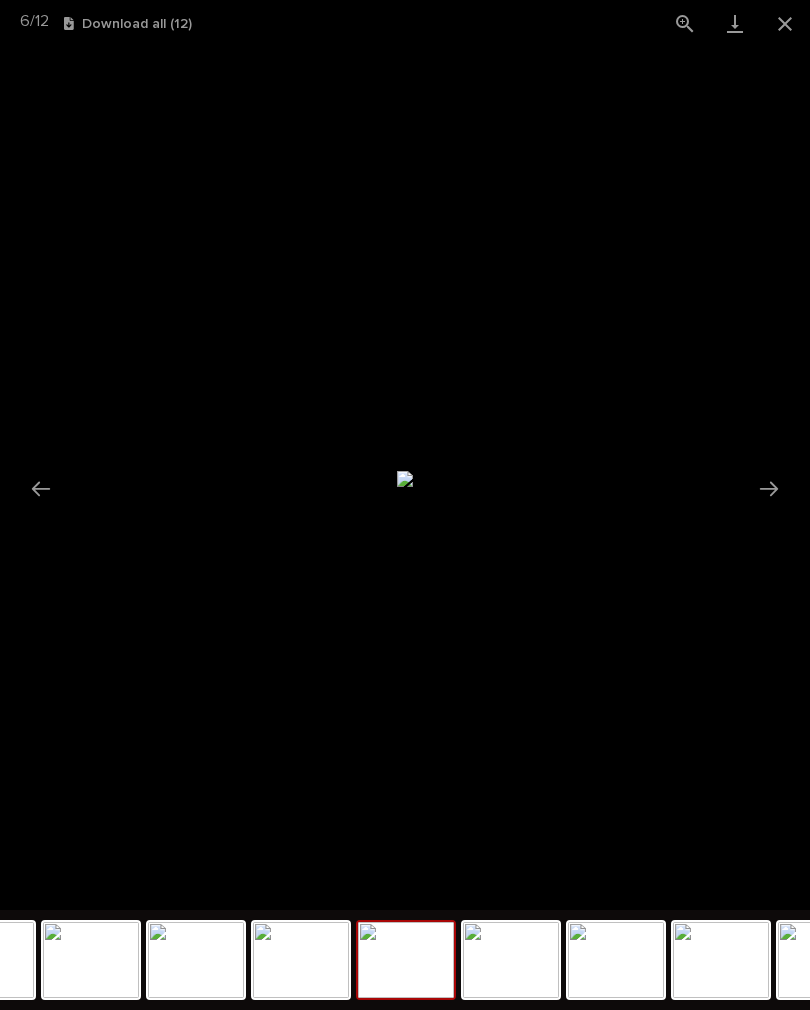 click at bounding box center (769, 488) 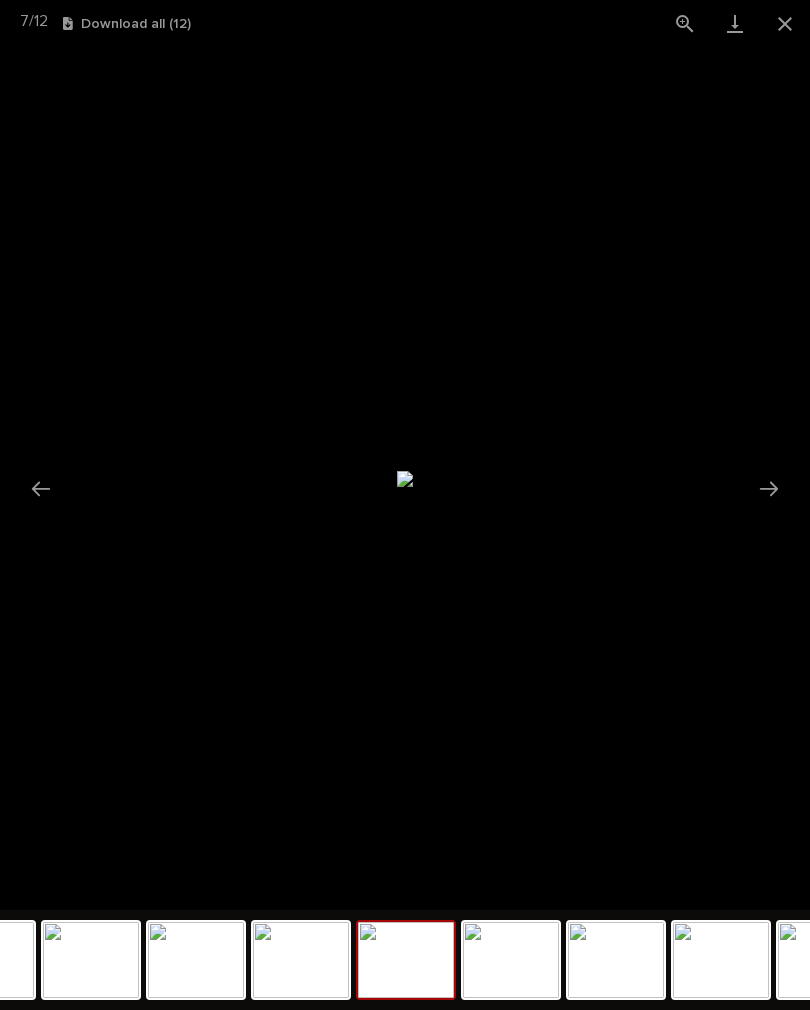 click at bounding box center (785, 23) 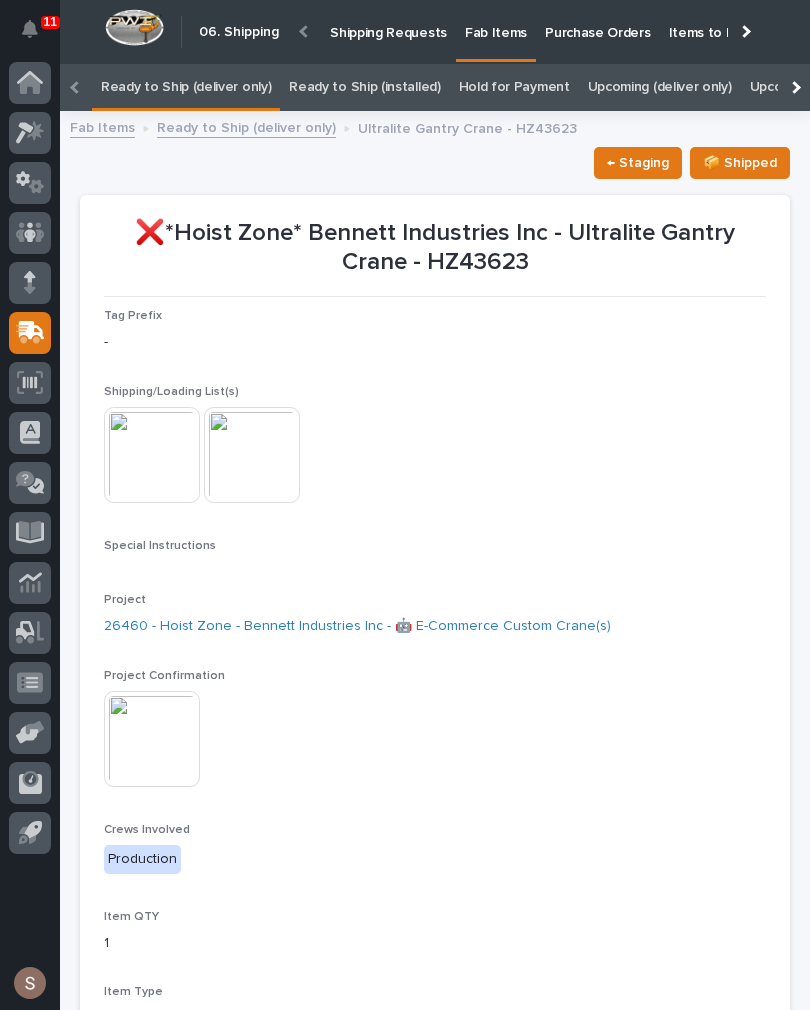 scroll, scrollTop: 0, scrollLeft: 0, axis: both 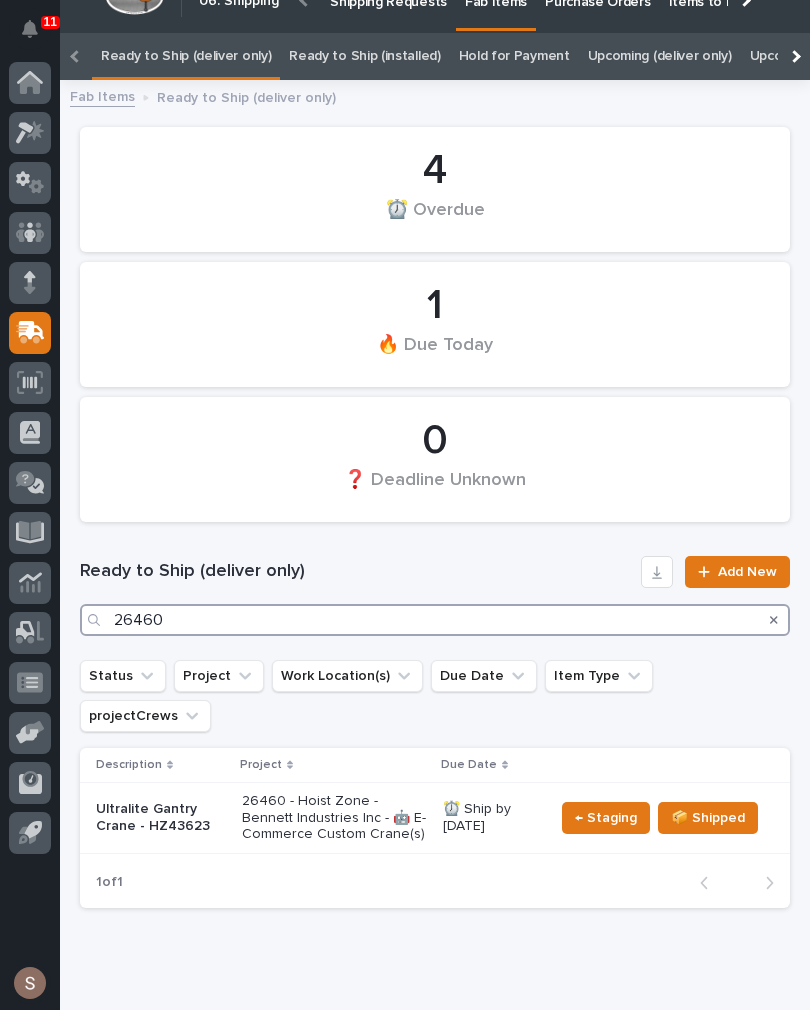 click on "26460" at bounding box center (435, 620) 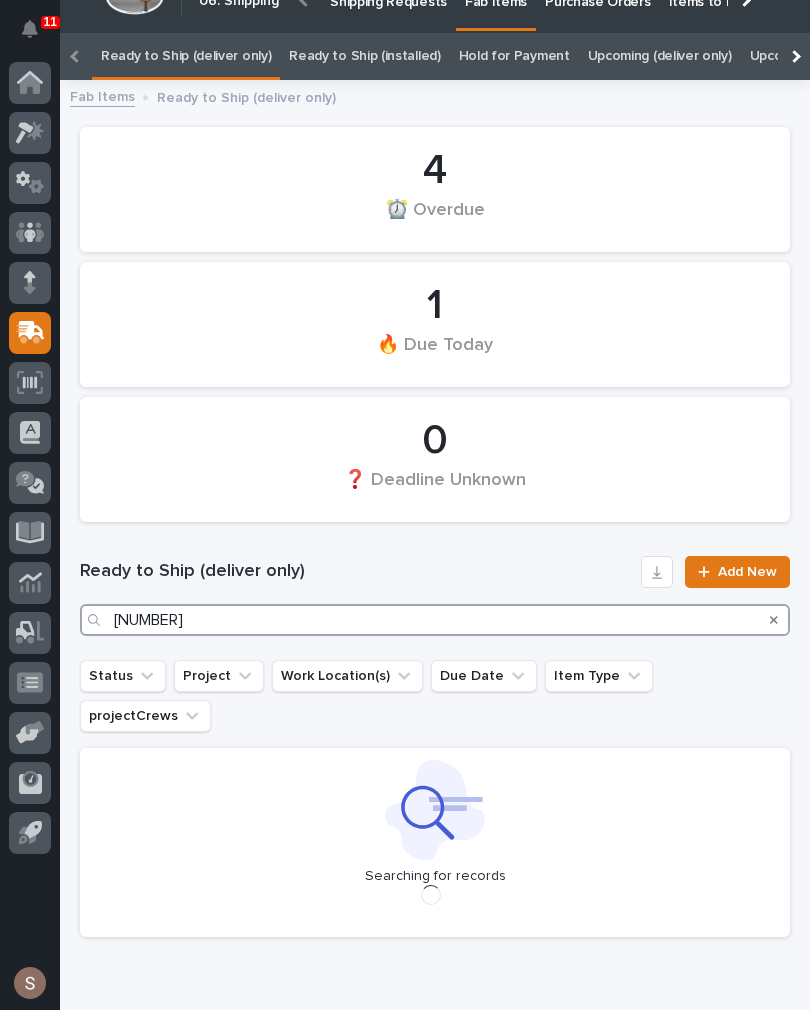 scroll, scrollTop: 0, scrollLeft: 0, axis: both 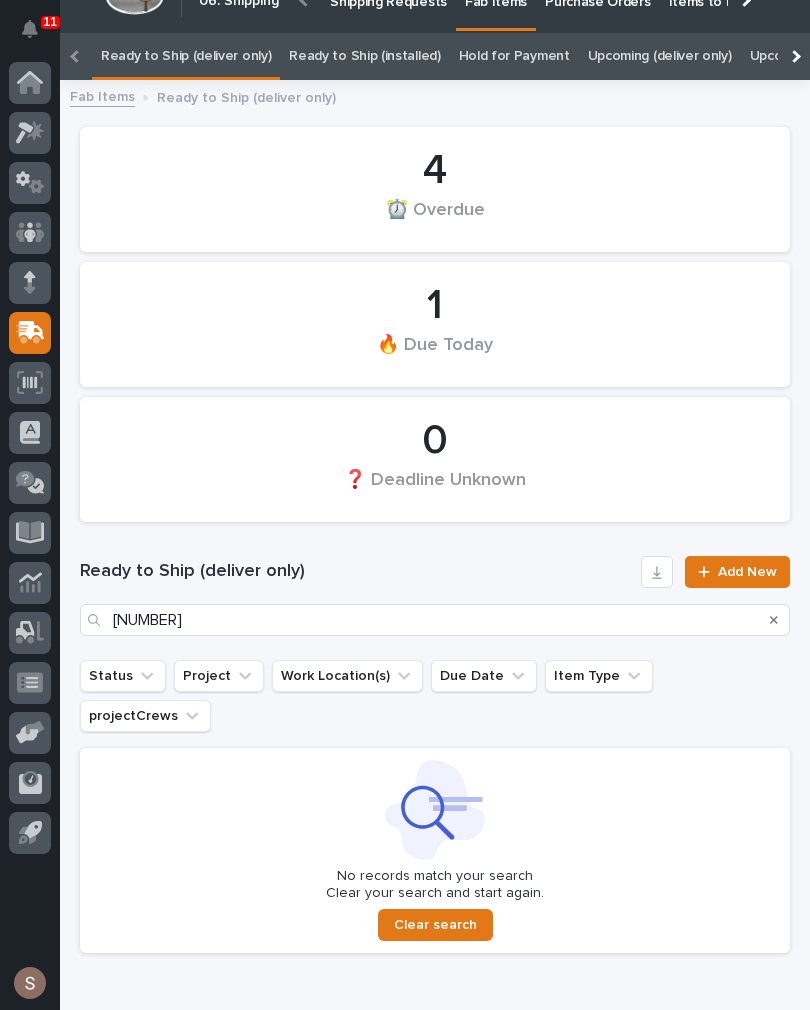 click on "❓ Deadline Unknown" at bounding box center [435, 219] 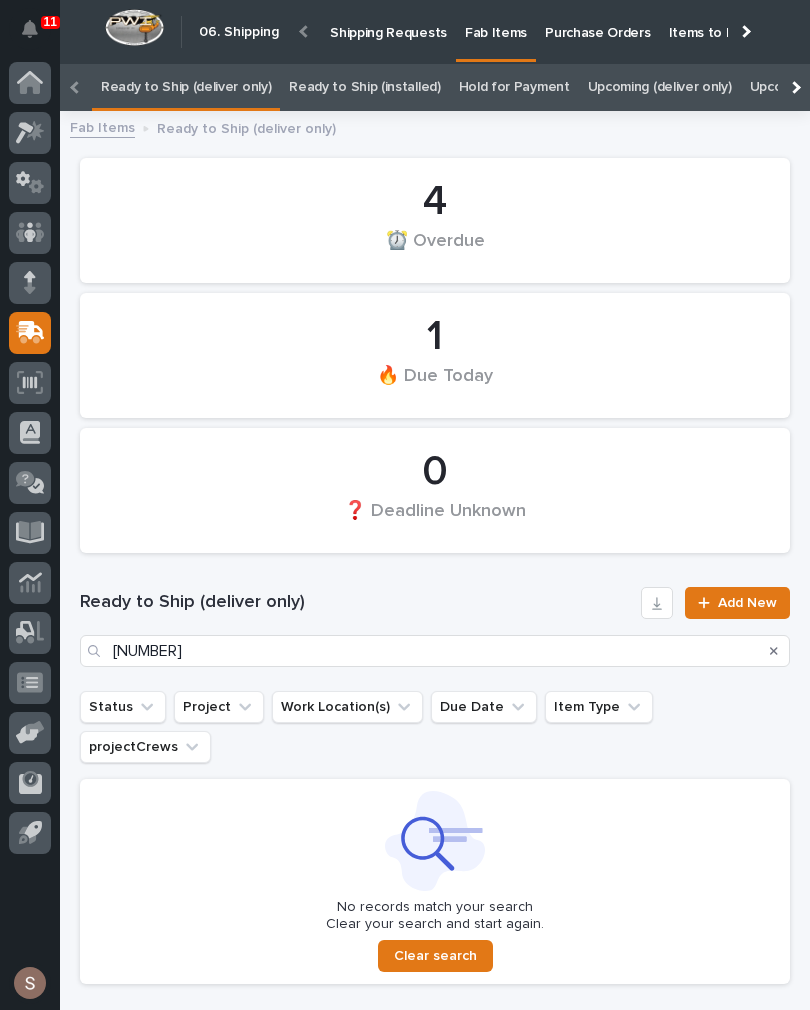 scroll, scrollTop: 0, scrollLeft: 0, axis: both 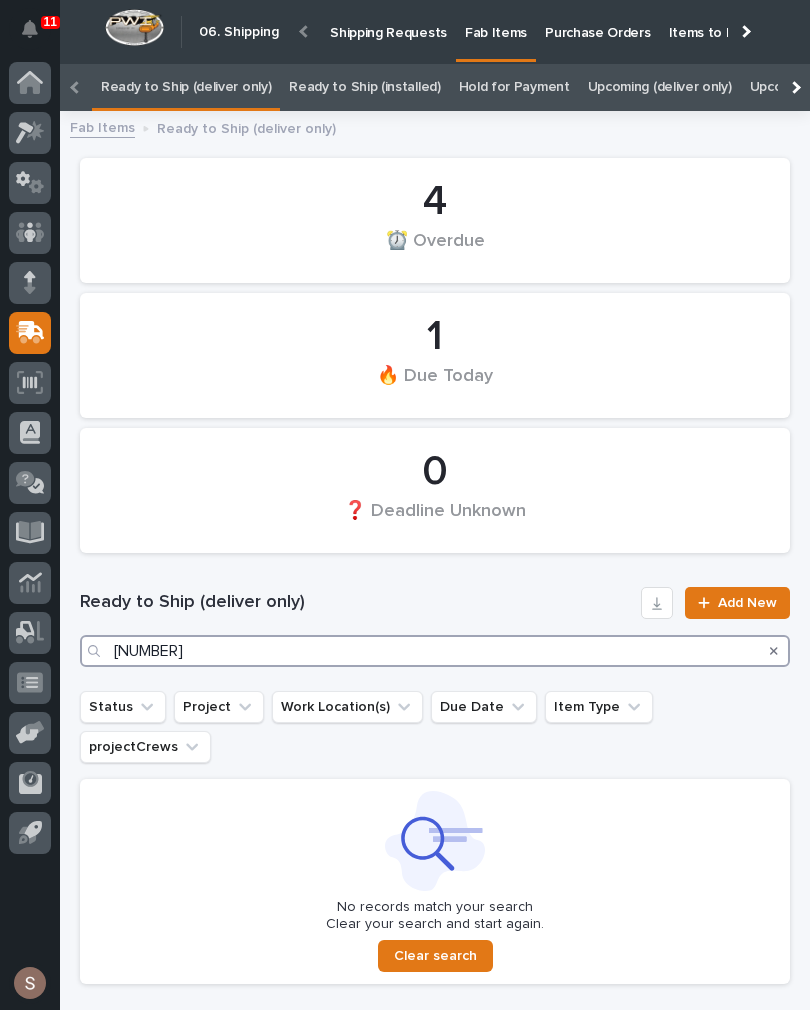 click on "[NUMBER]" at bounding box center [435, 651] 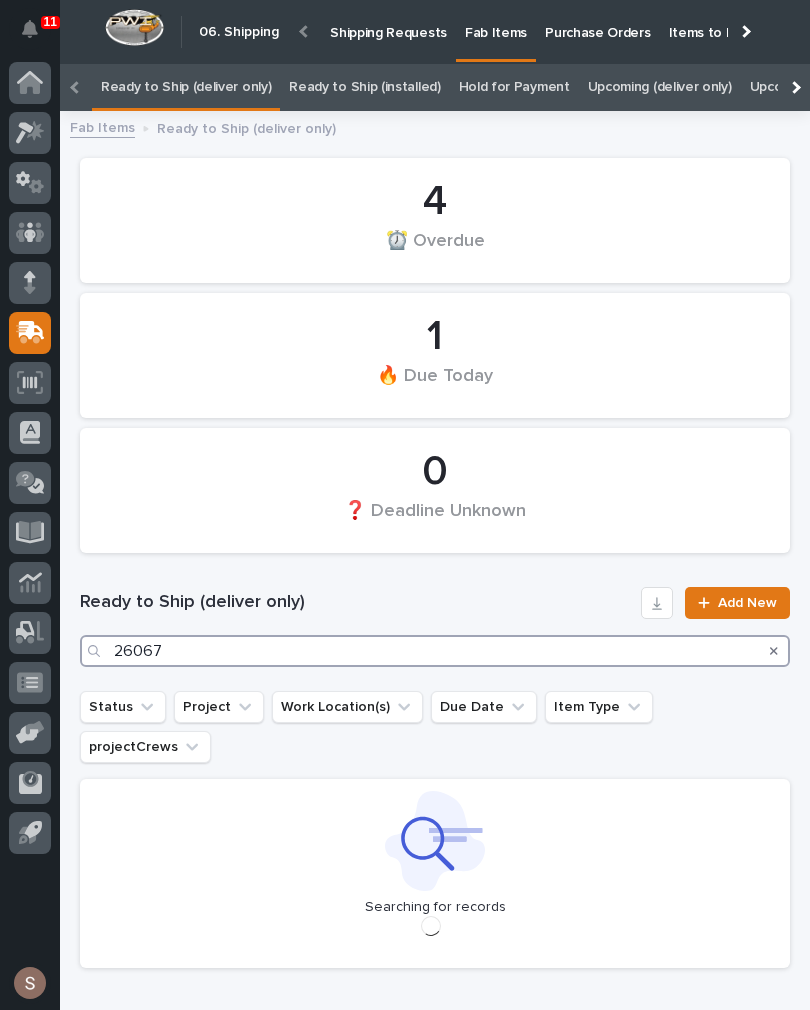 type on "26067" 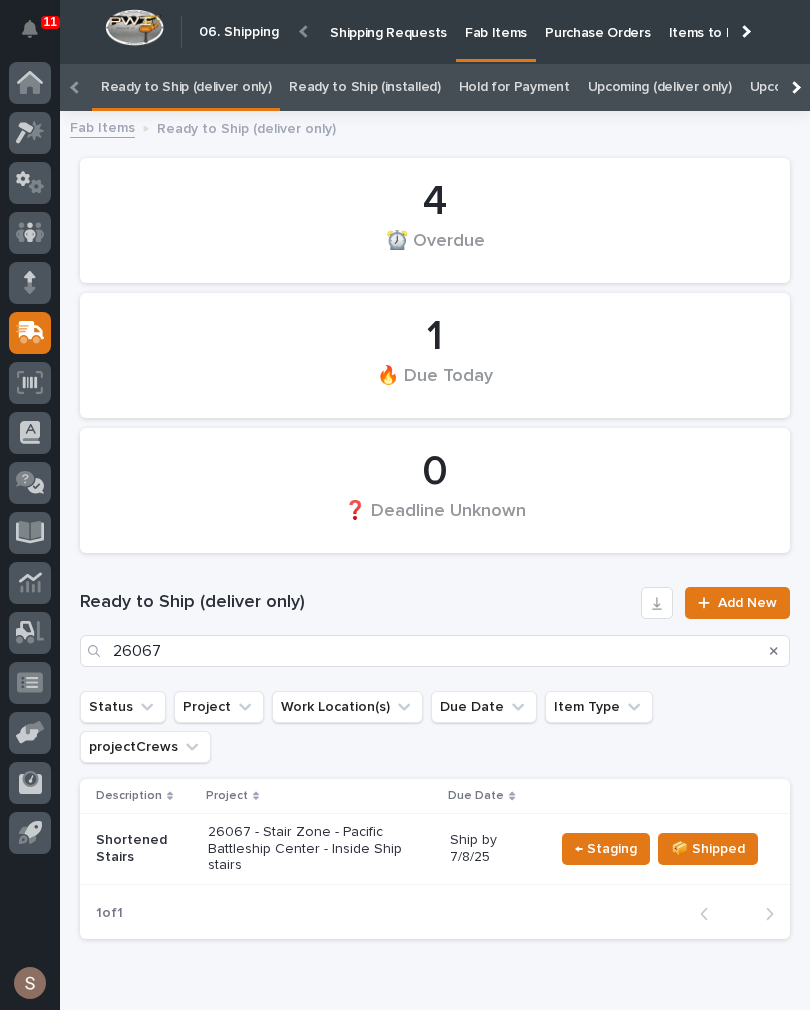 click on "Ready to Ship (deliver only) [NUMBER] Add New" at bounding box center (435, 627) 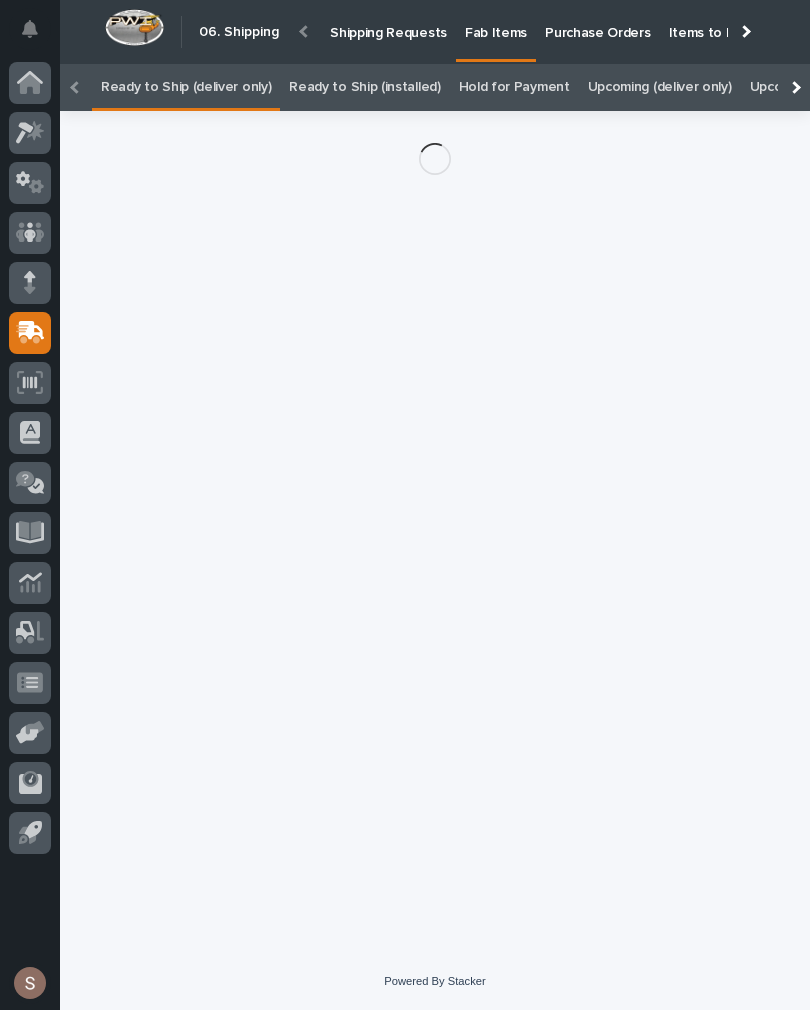 scroll, scrollTop: 0, scrollLeft: -32, axis: horizontal 